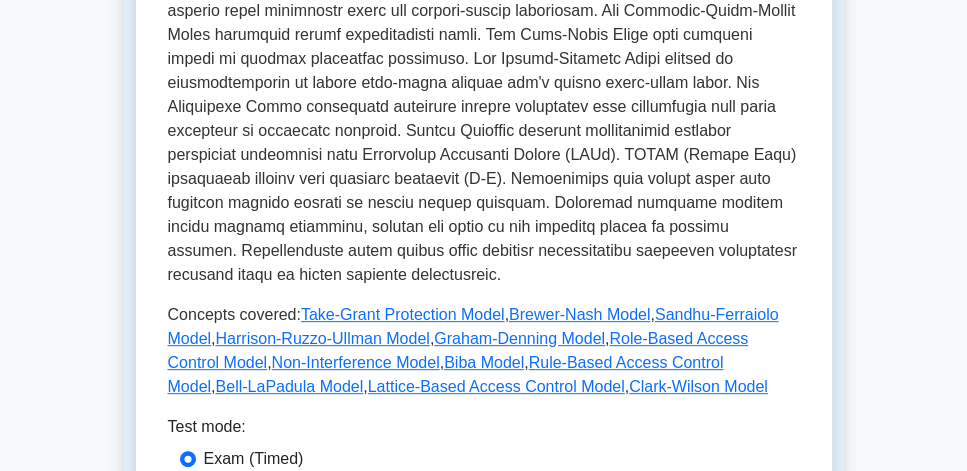 scroll, scrollTop: 971, scrollLeft: 0, axis: vertical 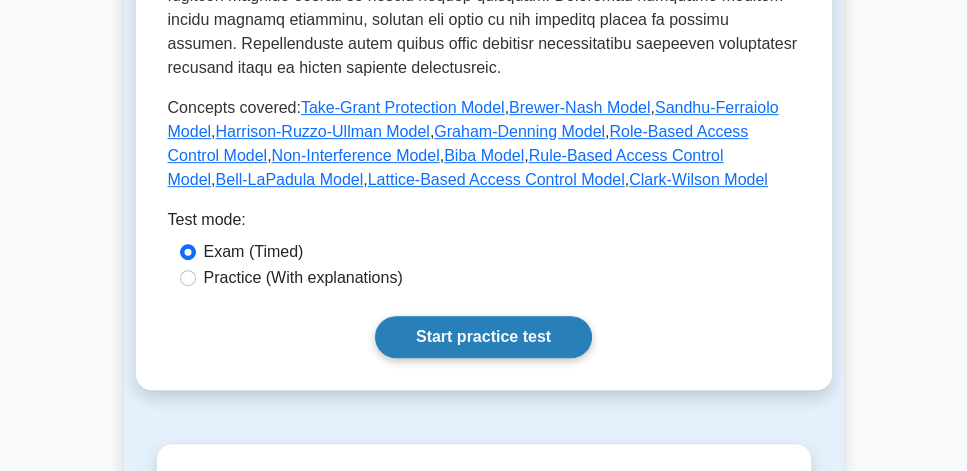 click on "Start practice test" at bounding box center (483, 337) 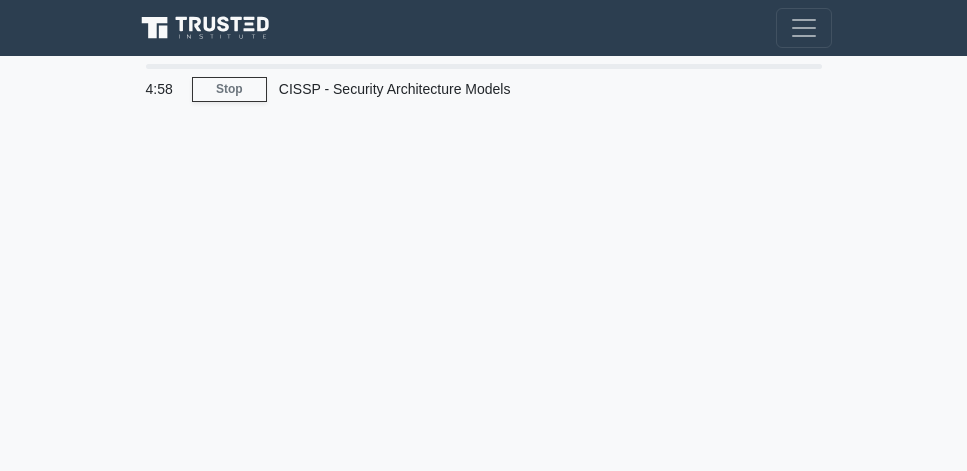 scroll, scrollTop: 0, scrollLeft: 0, axis: both 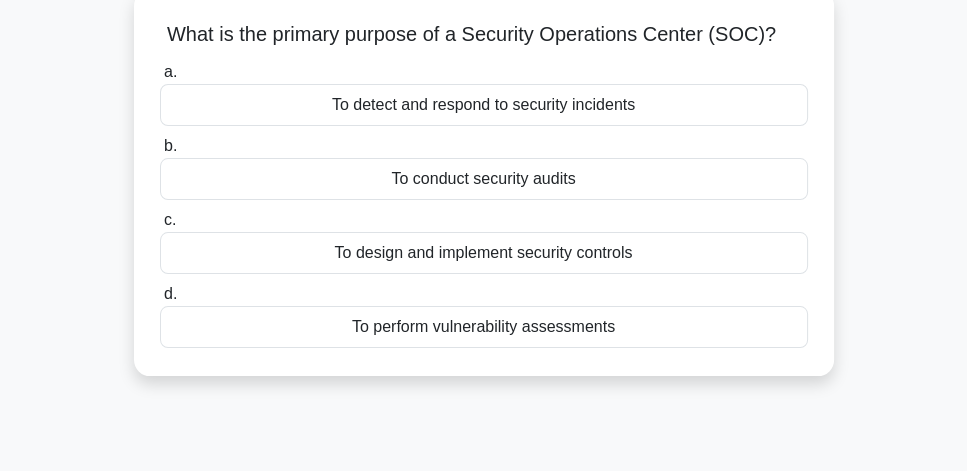 click on "To design and implement security controls" at bounding box center [484, 253] 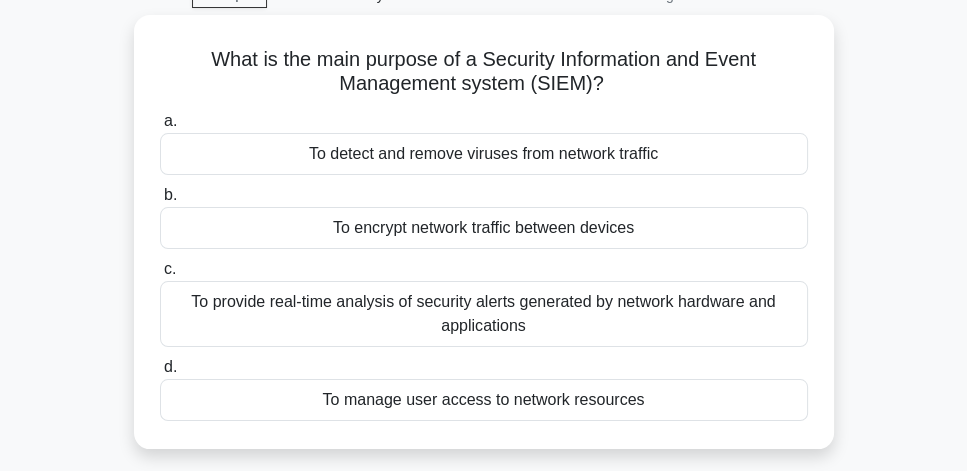scroll, scrollTop: 114, scrollLeft: 0, axis: vertical 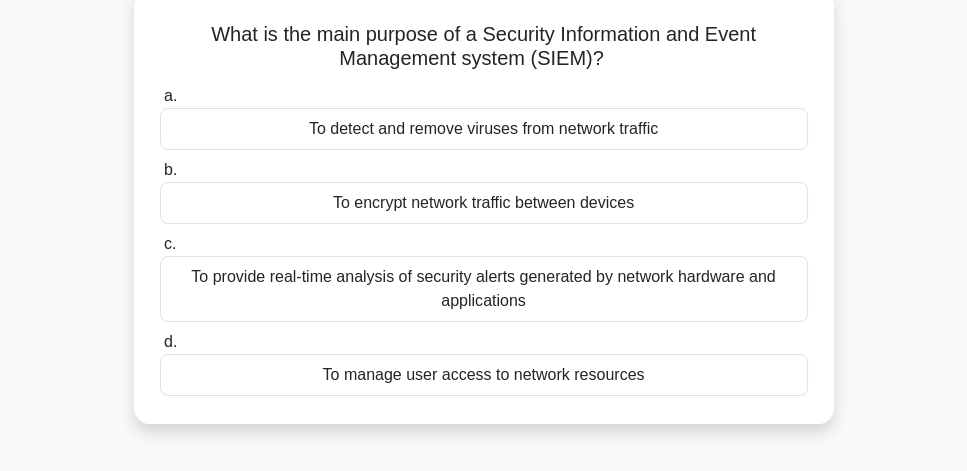 click on "To provide real-time analysis of security alerts generated by network hardware and applications" at bounding box center [484, 289] 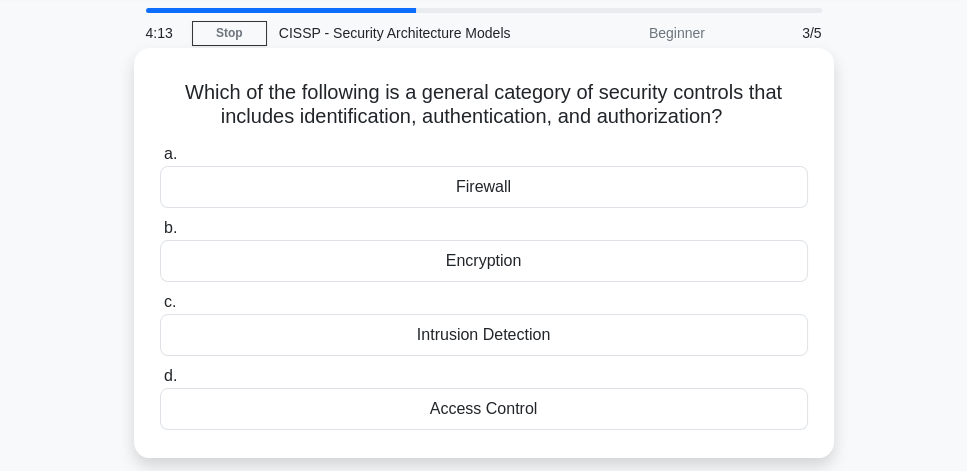 scroll, scrollTop: 114, scrollLeft: 0, axis: vertical 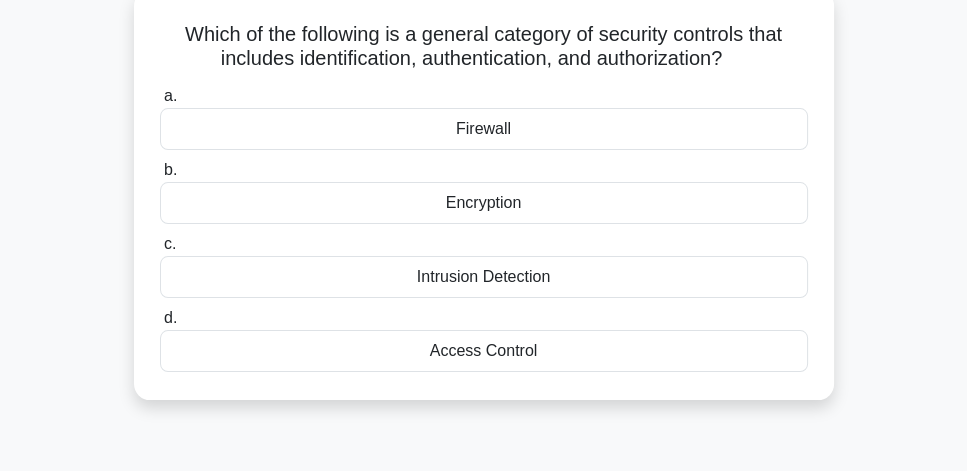 click on "Access Control" at bounding box center [484, 351] 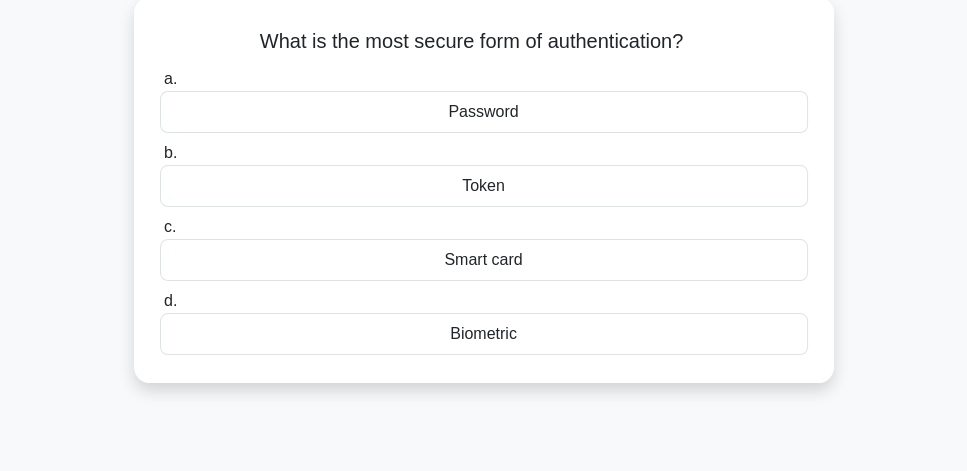 scroll, scrollTop: 114, scrollLeft: 0, axis: vertical 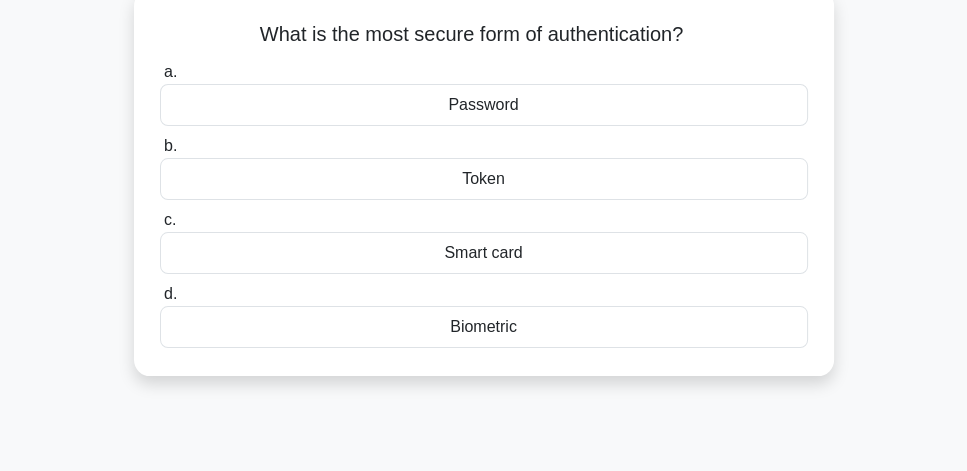 click on "Biometric" at bounding box center [484, 327] 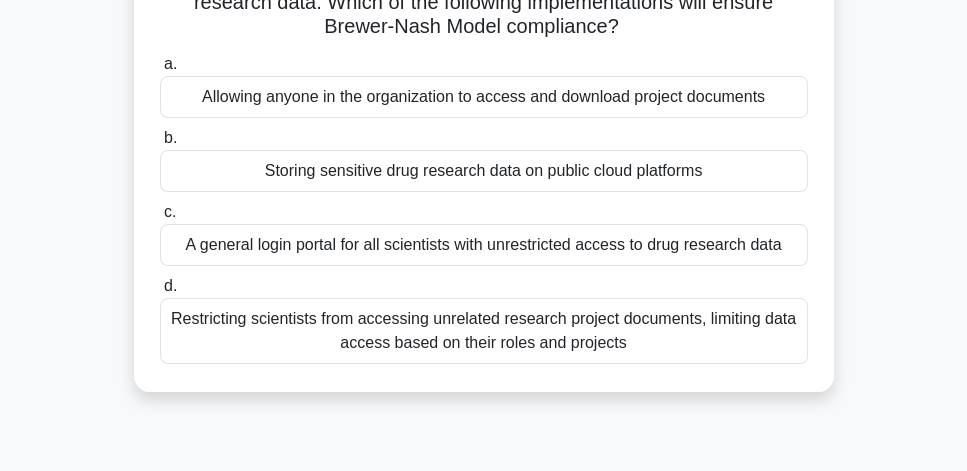 scroll, scrollTop: 171, scrollLeft: 0, axis: vertical 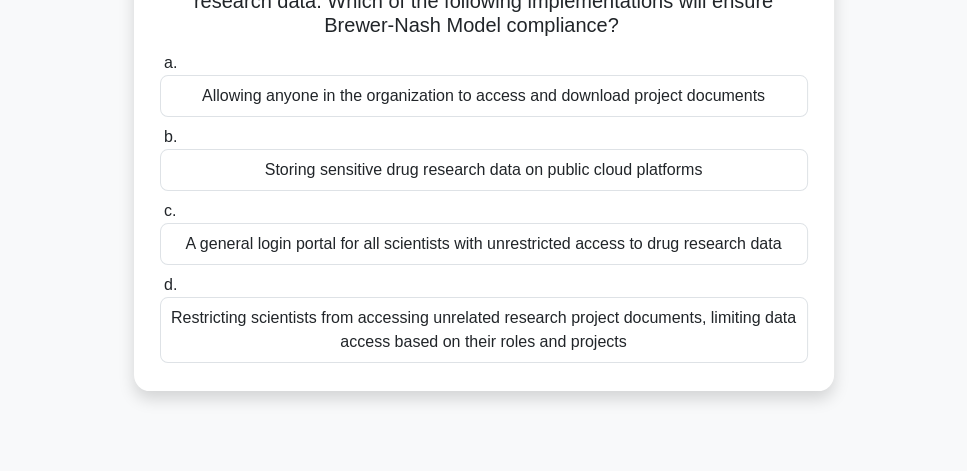 click on "Restricting scientists from accessing unrelated research project documents, limiting data access based on their roles and projects" at bounding box center [484, 330] 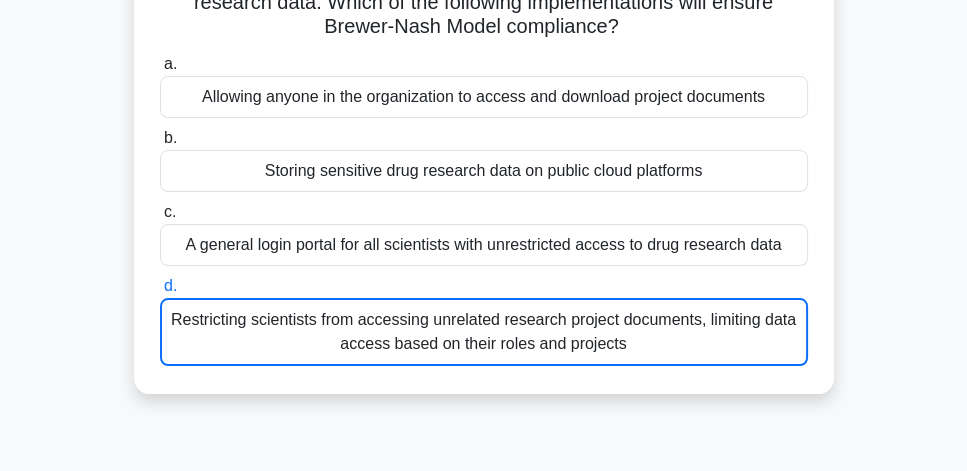 scroll, scrollTop: 171, scrollLeft: 0, axis: vertical 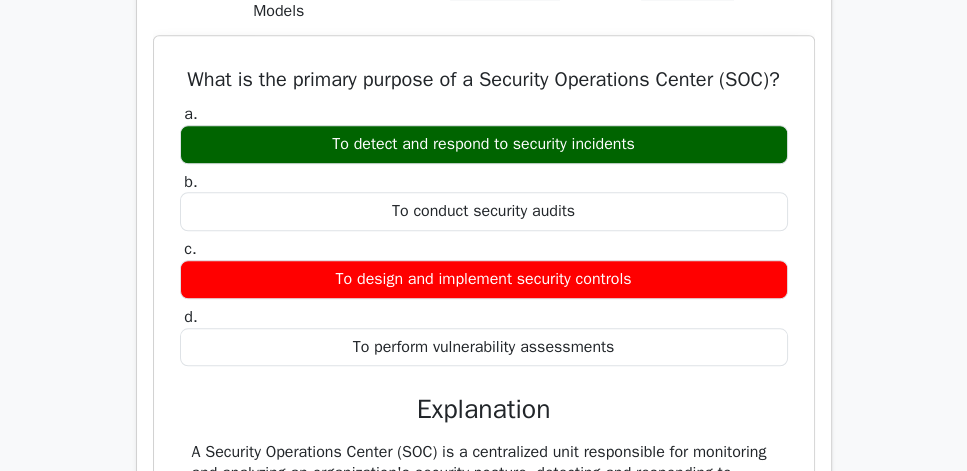 drag, startPoint x: 194, startPoint y: 97, endPoint x: 687, endPoint y: 384, distance: 570.4542 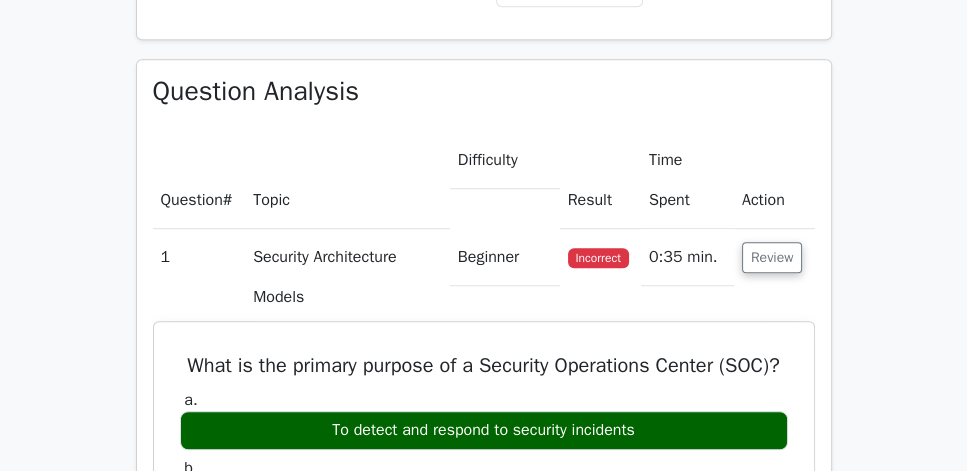 scroll, scrollTop: 1314, scrollLeft: 0, axis: vertical 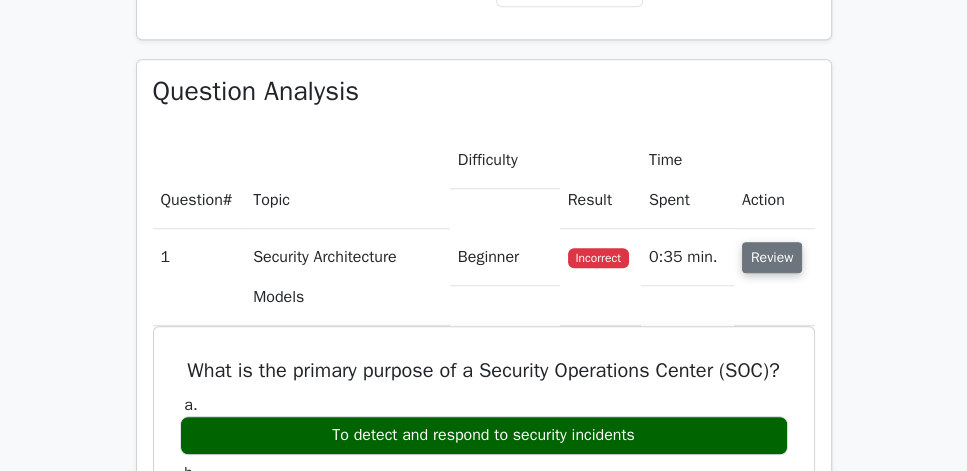 click on "Review" at bounding box center (772, 257) 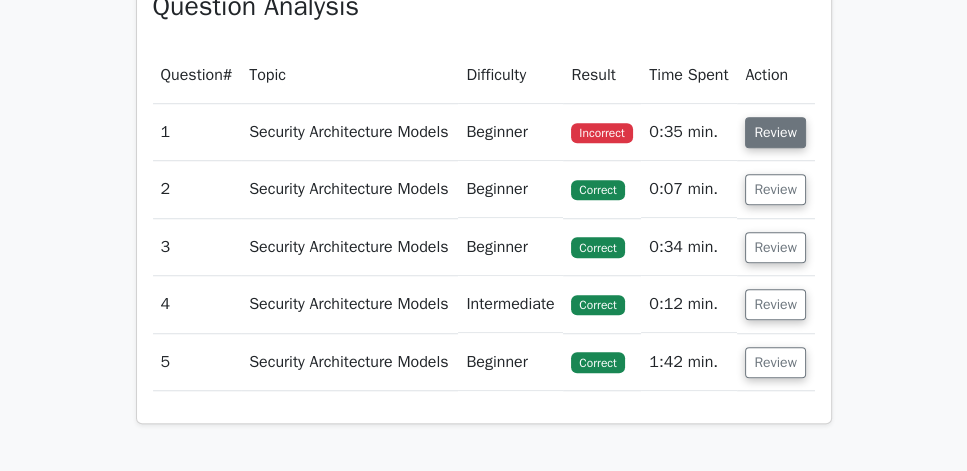 scroll, scrollTop: 1600, scrollLeft: 0, axis: vertical 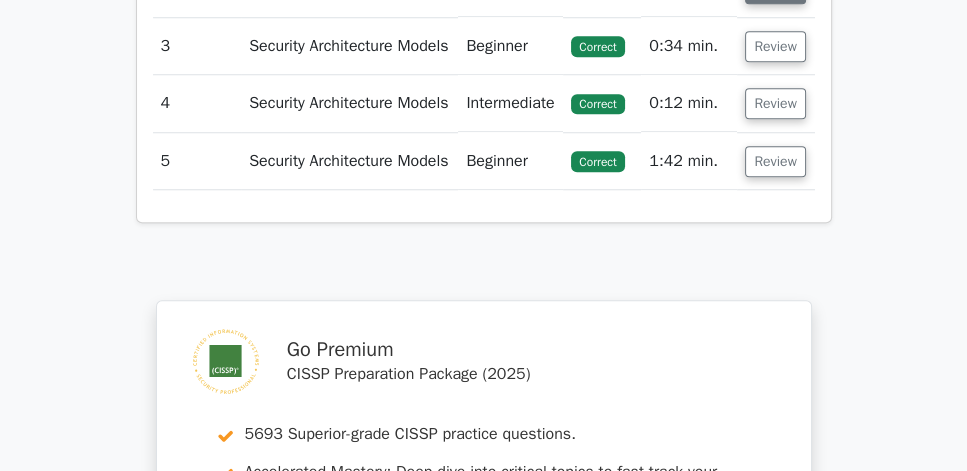 click on "Review" at bounding box center [775, -12] 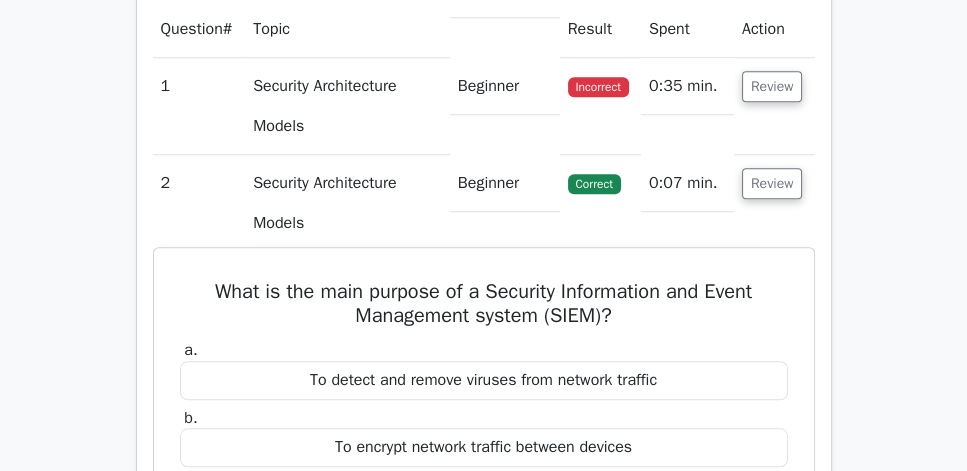 scroll, scrollTop: 1485, scrollLeft: 0, axis: vertical 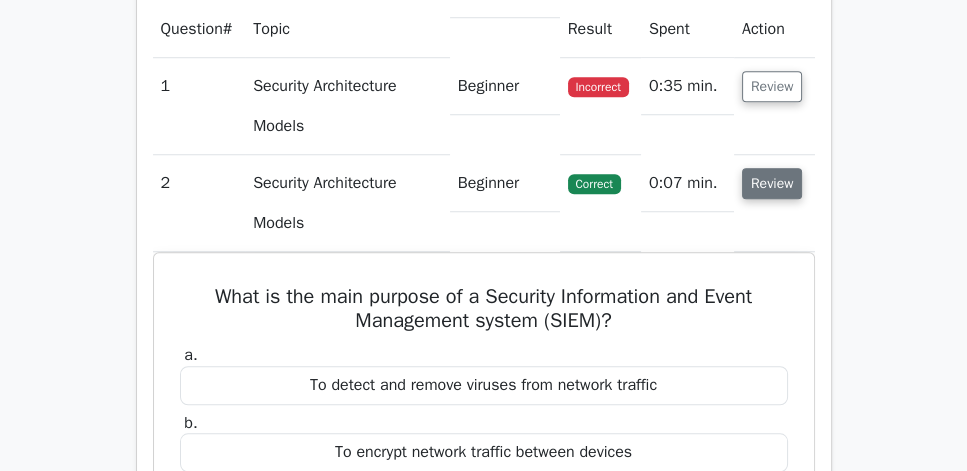 click on "Review" at bounding box center (772, 183) 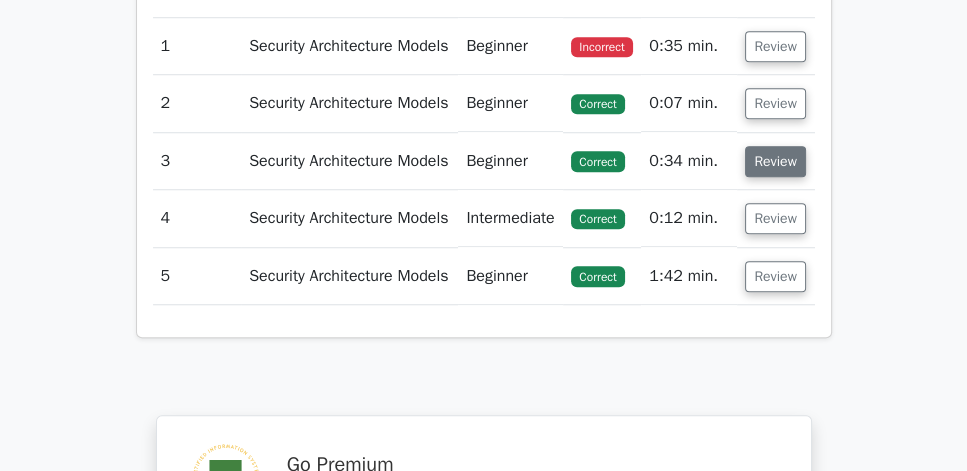 click on "Review" at bounding box center (775, 161) 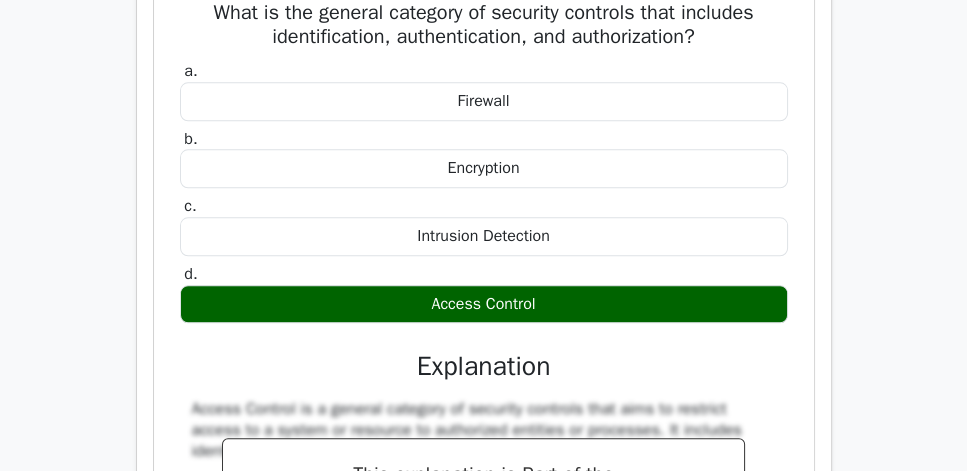 scroll, scrollTop: 1828, scrollLeft: 0, axis: vertical 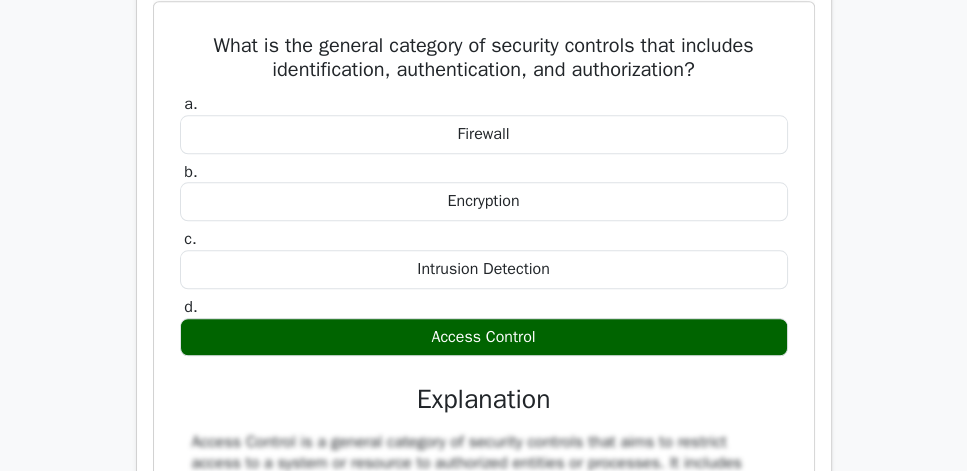 click on "Which of the following is a general category of security controls that includes identification, authentication, and authorization?" at bounding box center [484, 58] 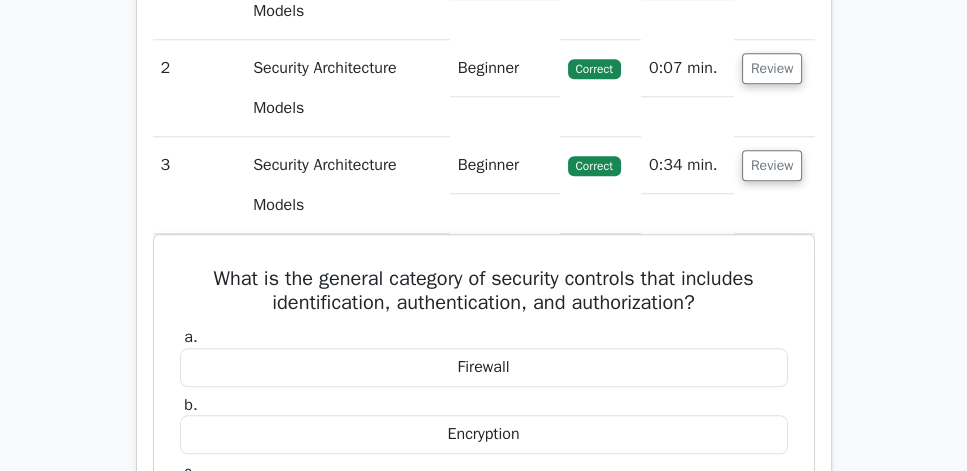 scroll, scrollTop: 1600, scrollLeft: 0, axis: vertical 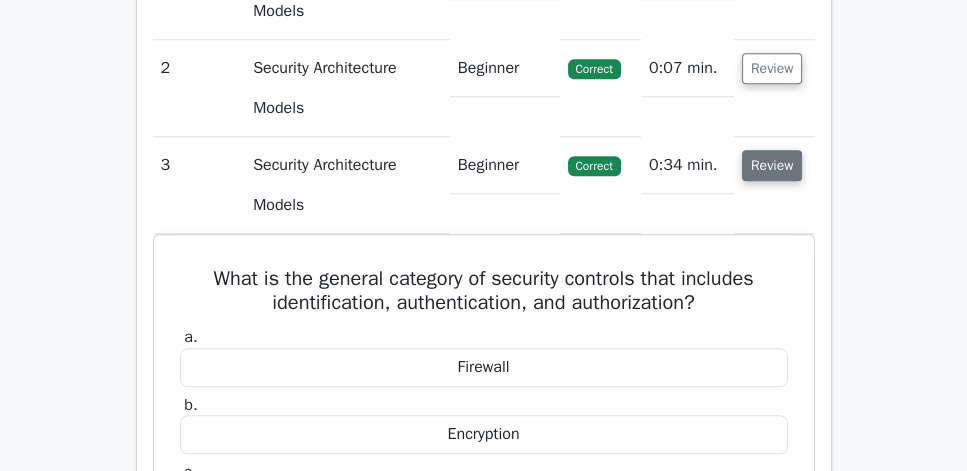 click on "Review" at bounding box center (772, 165) 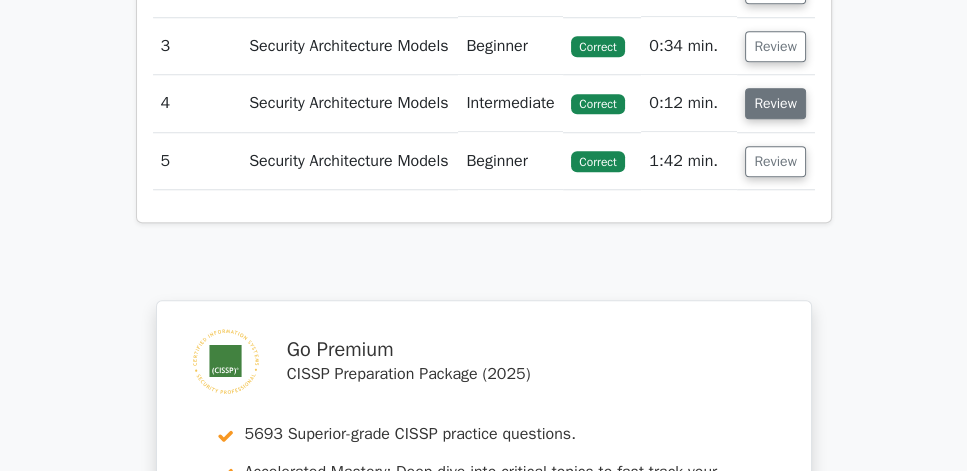 click on "Review" at bounding box center (775, 103) 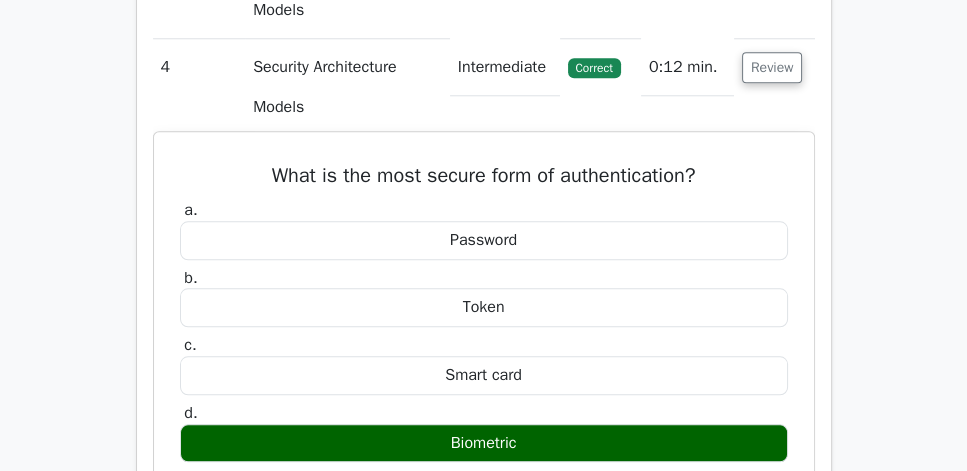 scroll, scrollTop: 1828, scrollLeft: 0, axis: vertical 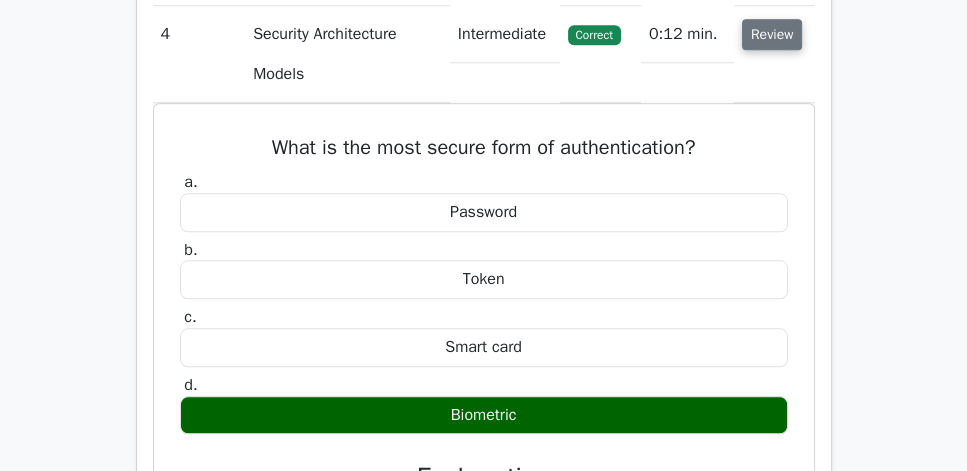 click on "Review" at bounding box center [772, 34] 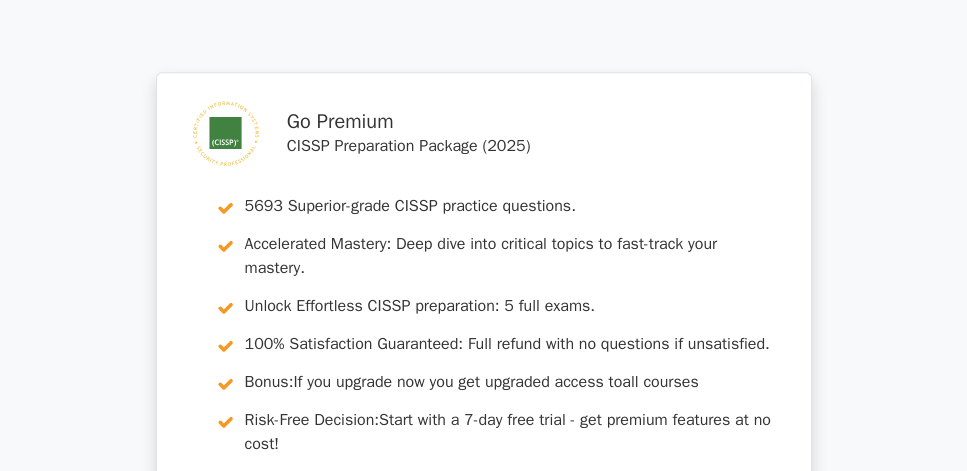 click on "Review" at bounding box center [775, -67] 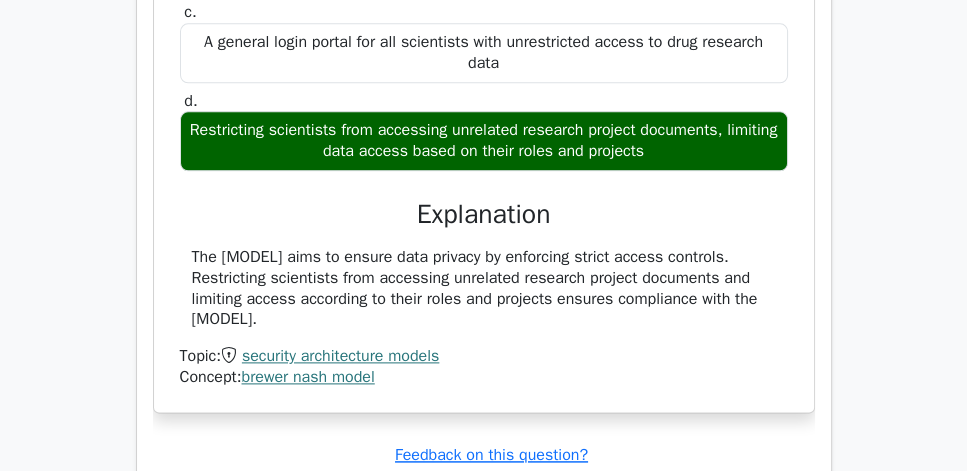 scroll, scrollTop: 2285, scrollLeft: 0, axis: vertical 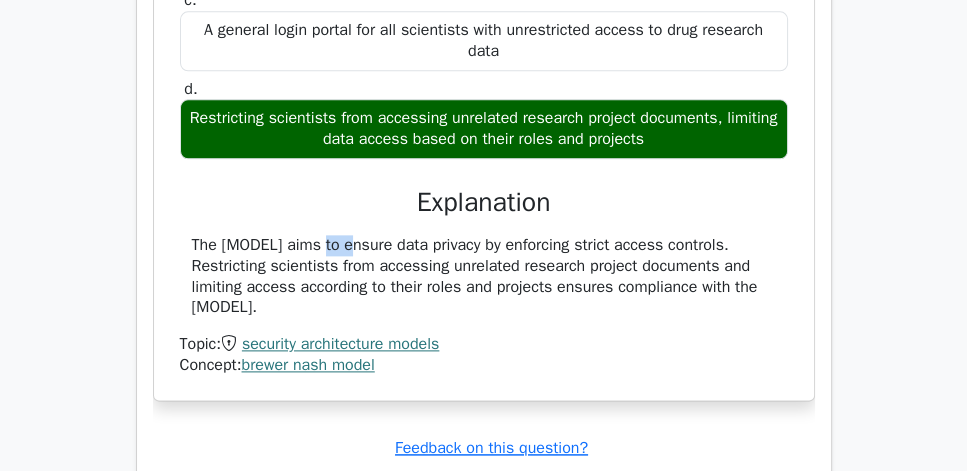 drag, startPoint x: 194, startPoint y: 287, endPoint x: 230, endPoint y: 284, distance: 36.124783 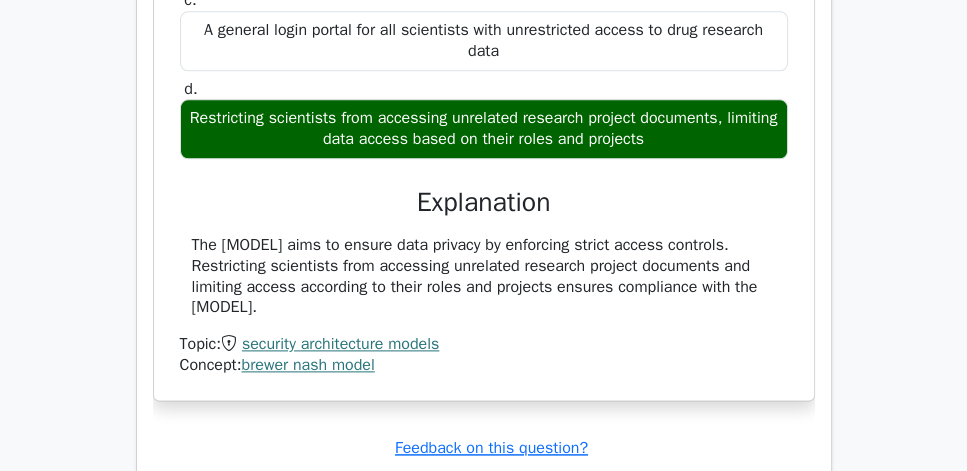 click on "The Brewer-Nash Model aims to ensure data privacy by enforcing strict access controls. Restricting scientists from accessing unrelated research project documents and limiting access according to their roles and projects ensures compliance with the Brewer-Nash Model." at bounding box center [484, 276] 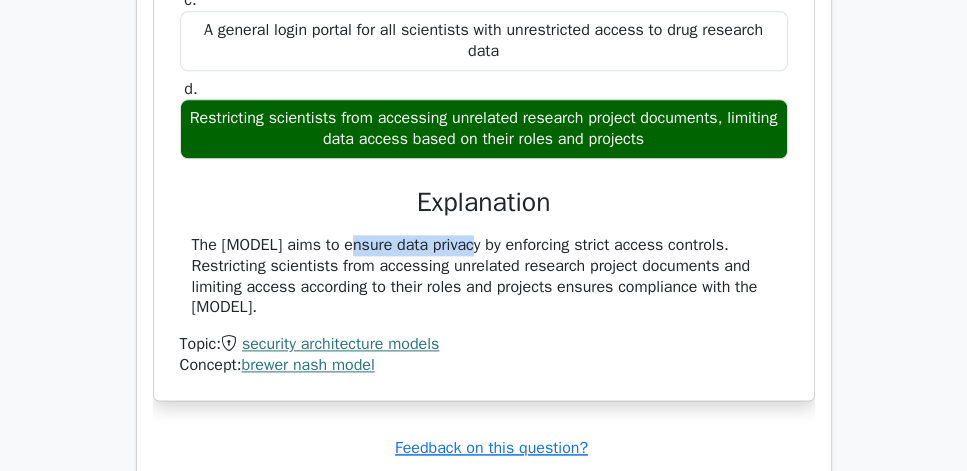 drag, startPoint x: 225, startPoint y: 282, endPoint x: 374, endPoint y: 283, distance: 149.00336 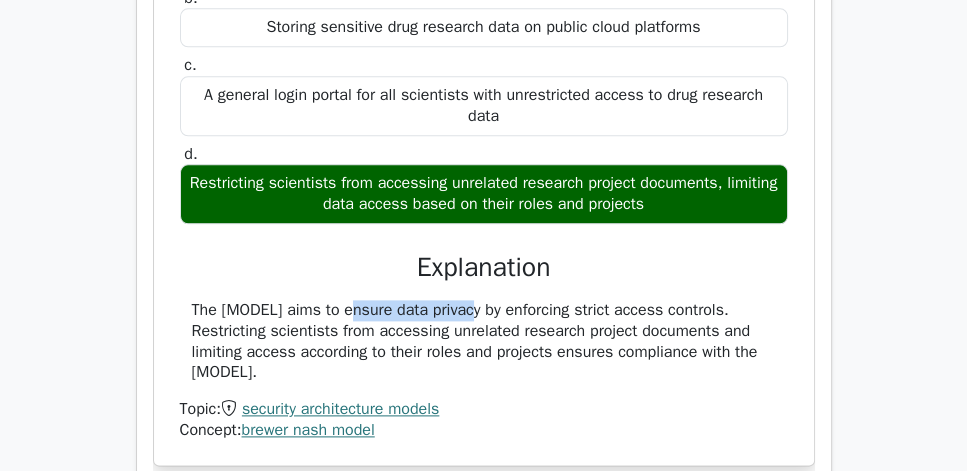 scroll, scrollTop: 2228, scrollLeft: 0, axis: vertical 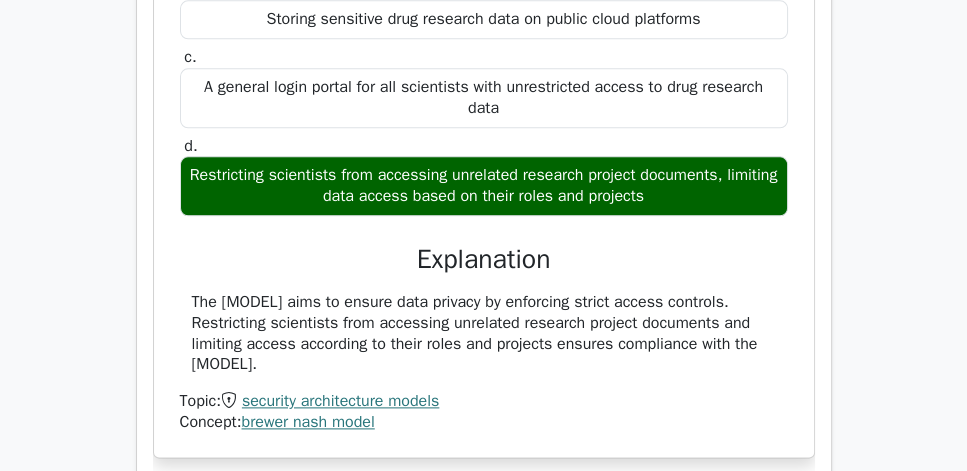 click on "Restricting scientists from accessing unrelated research project documents, limiting data access based on their roles and projects" at bounding box center (484, 186) 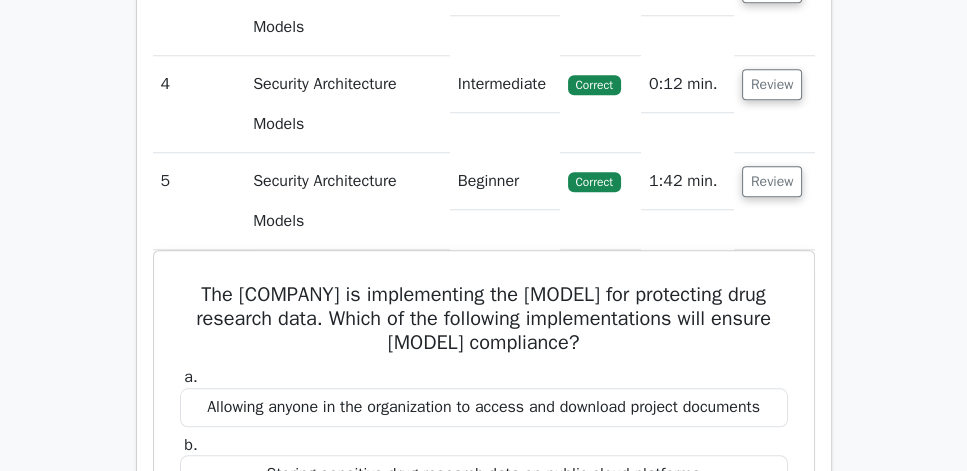scroll, scrollTop: 1828, scrollLeft: 0, axis: vertical 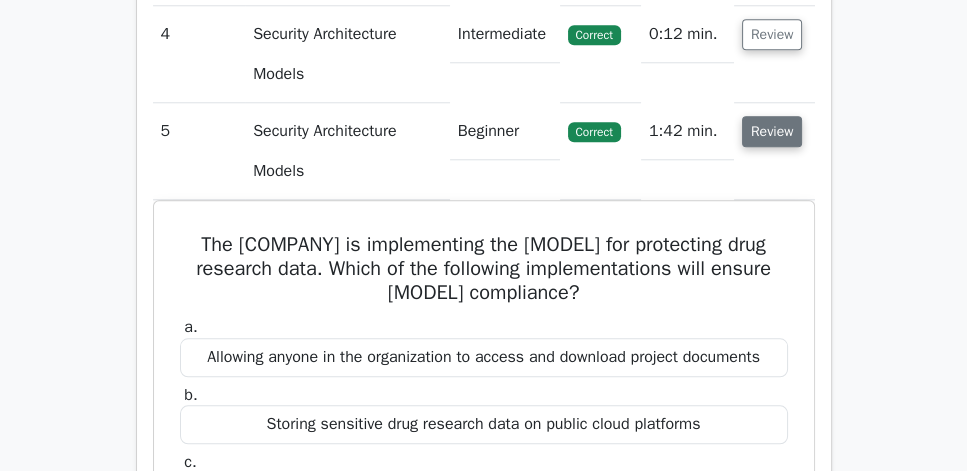click on "Review" at bounding box center (772, 131) 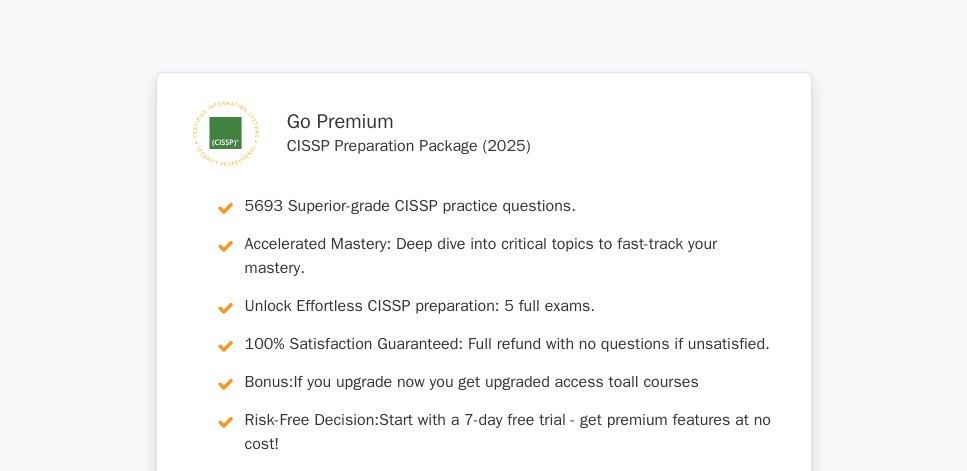 click on "Review" at bounding box center [775, -125] 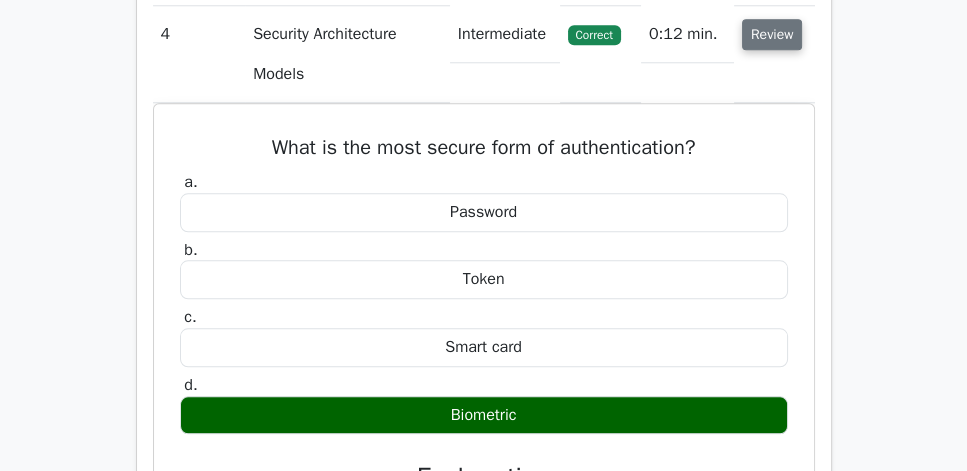 click on "Review" at bounding box center [772, 34] 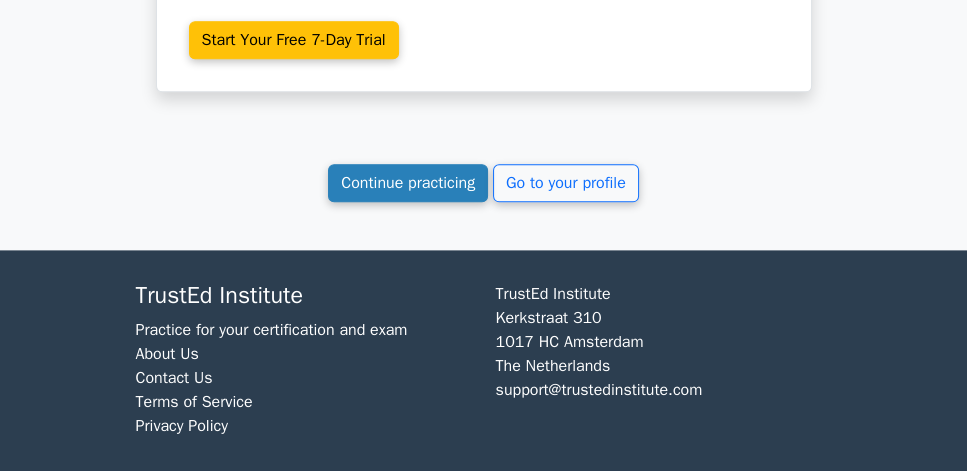 scroll, scrollTop: 2457, scrollLeft: 0, axis: vertical 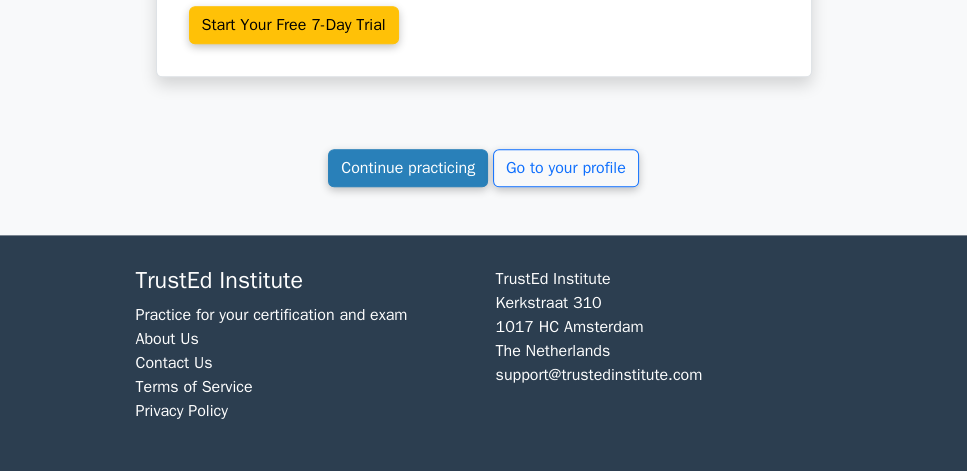 click on "Continue practicing" at bounding box center [408, 168] 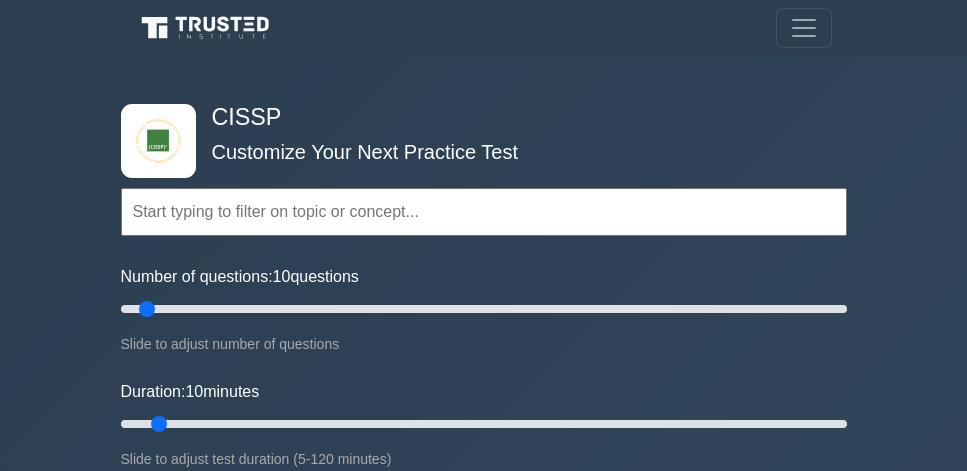 scroll, scrollTop: 0, scrollLeft: 0, axis: both 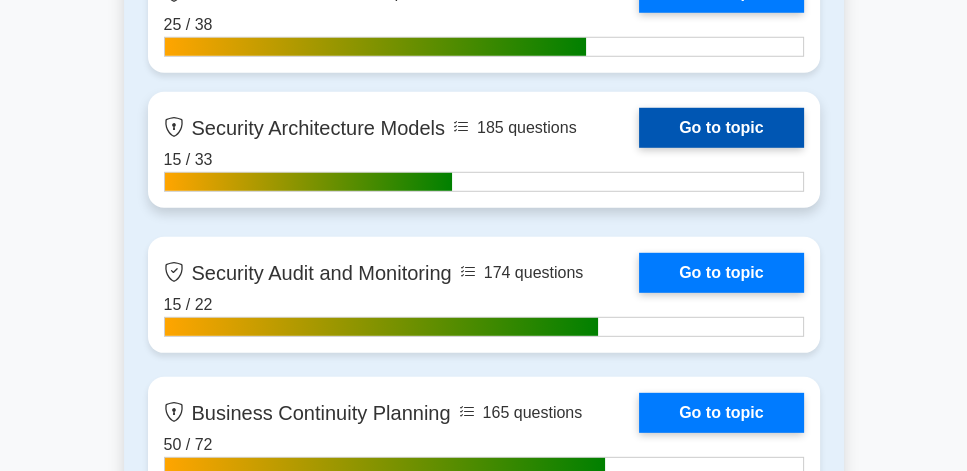 click on "Go to topic" at bounding box center (721, 128) 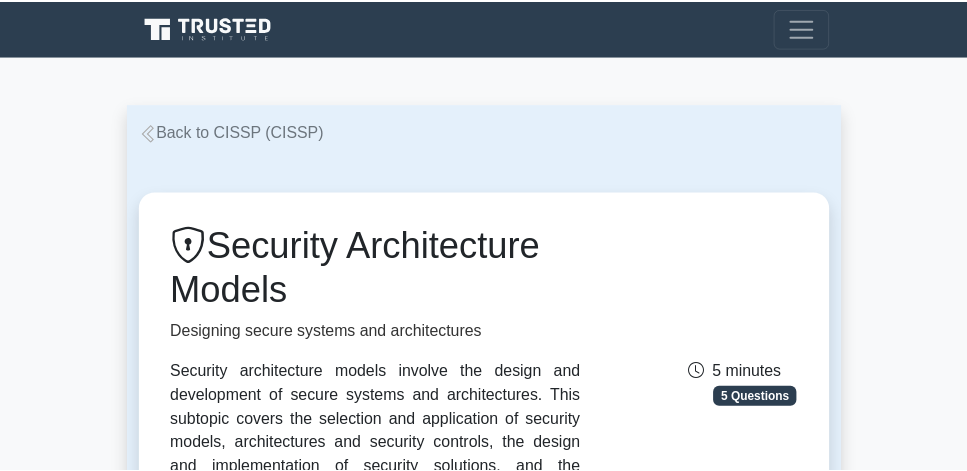 scroll, scrollTop: 0, scrollLeft: 0, axis: both 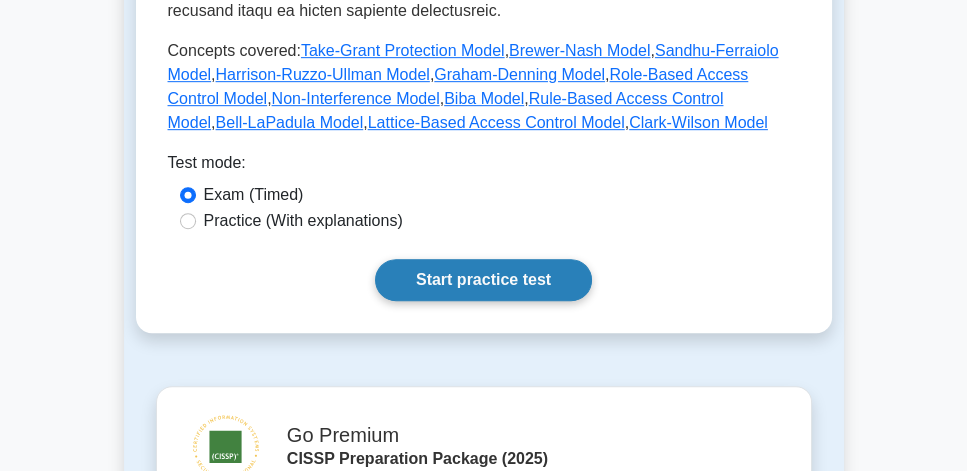 click on "Start practice test" at bounding box center [483, 280] 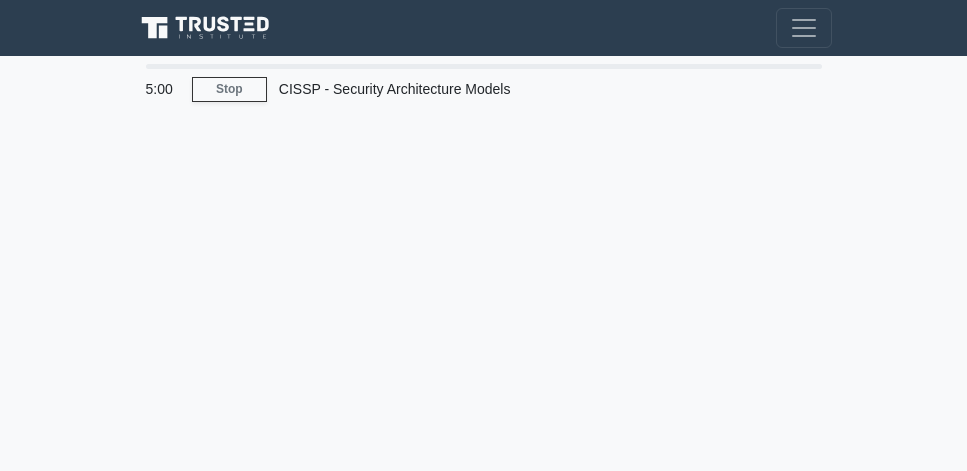 scroll, scrollTop: 0, scrollLeft: 0, axis: both 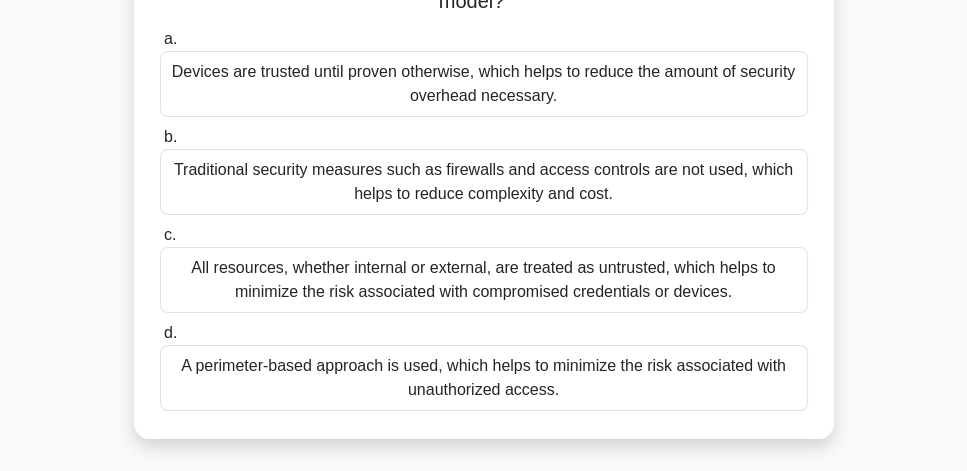 click on "All resources, whether internal or external, are treated as untrusted, which helps to minimize the risk associated with compromised credentials or devices." at bounding box center [484, 280] 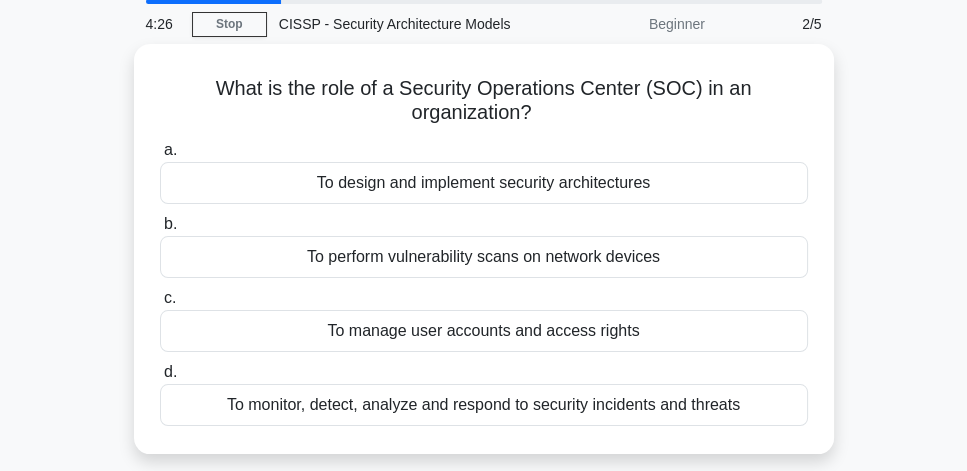 scroll, scrollTop: 114, scrollLeft: 0, axis: vertical 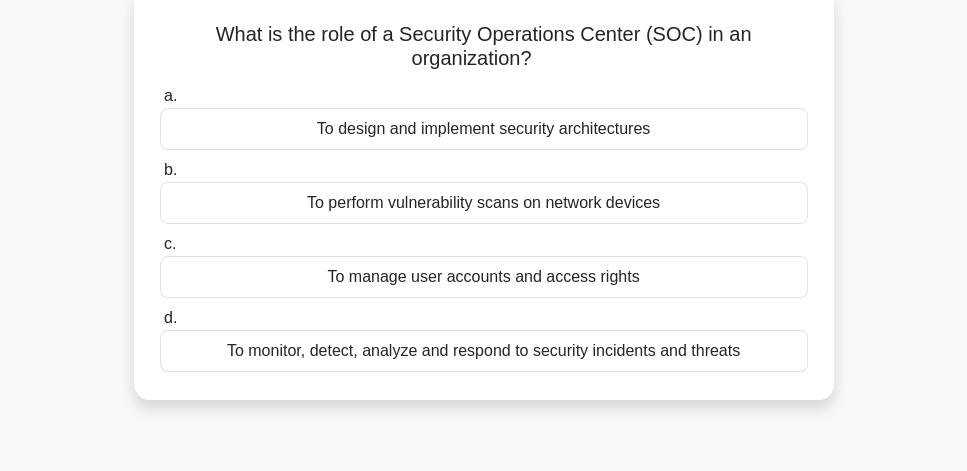 click on "To monitor, detect, analyze and respond to security incidents and threats" at bounding box center [484, 351] 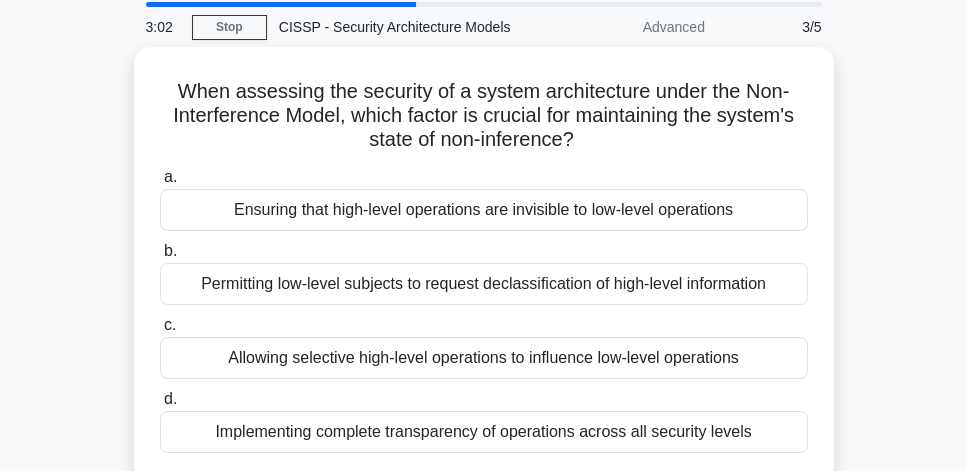 scroll, scrollTop: 57, scrollLeft: 0, axis: vertical 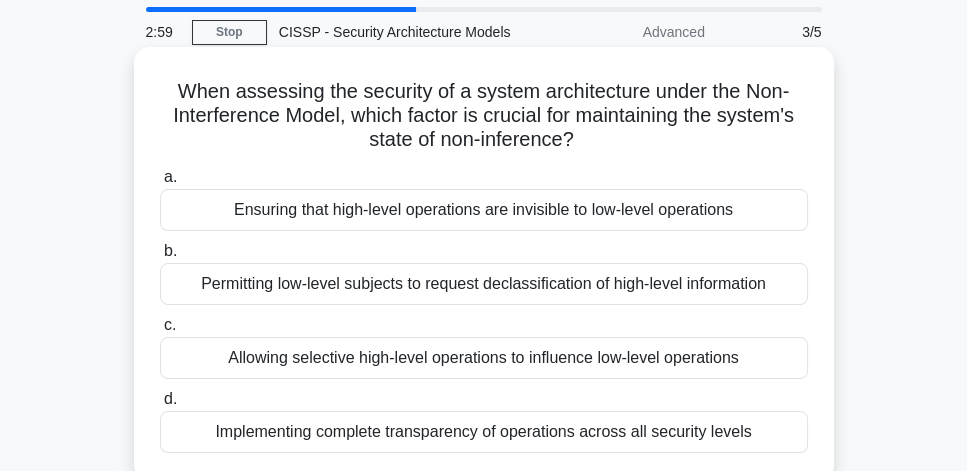 click on "Permitting low-level subjects to request declassification of high-level information" at bounding box center (484, 284) 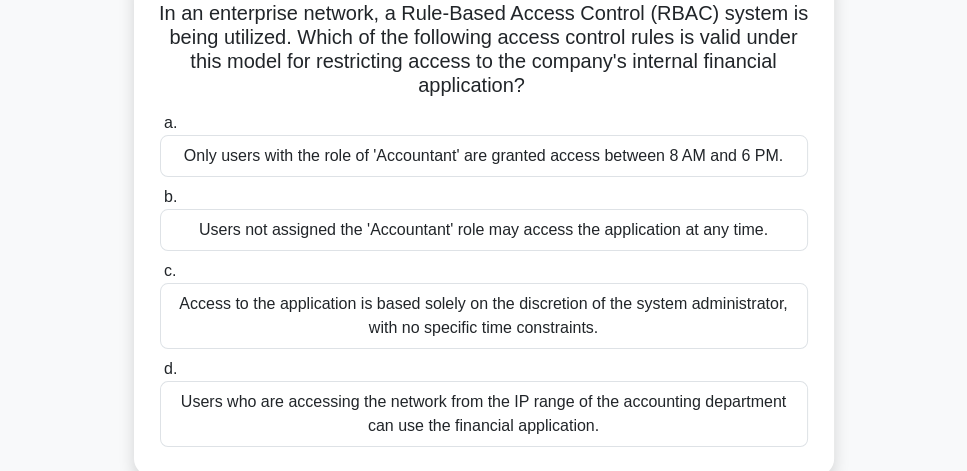 scroll, scrollTop: 142, scrollLeft: 0, axis: vertical 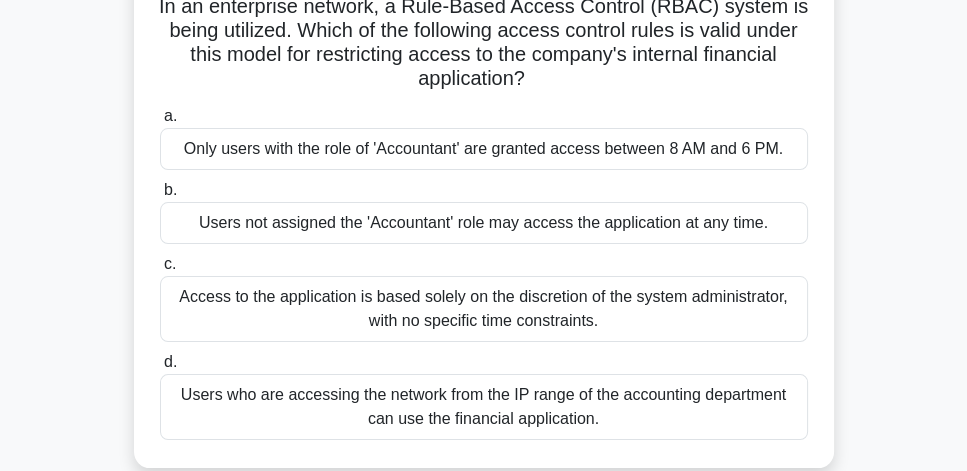 click on "Users who are accessing the network from the IP range of the accounting department can use the financial application." at bounding box center (484, 407) 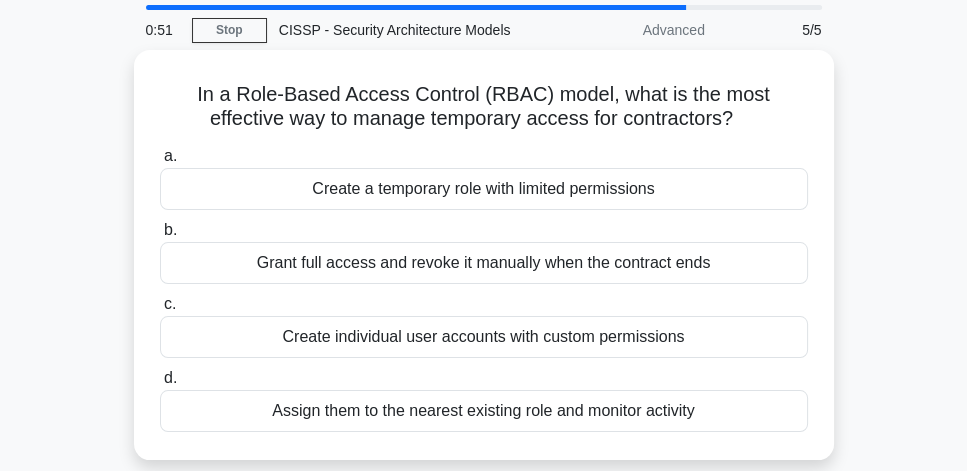 scroll, scrollTop: 57, scrollLeft: 0, axis: vertical 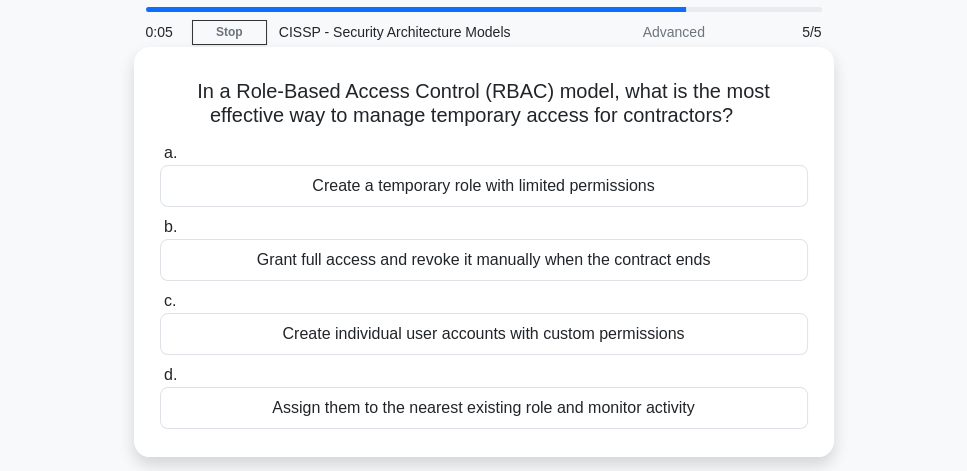 click on "Create individual user accounts with custom permissions" at bounding box center (484, 334) 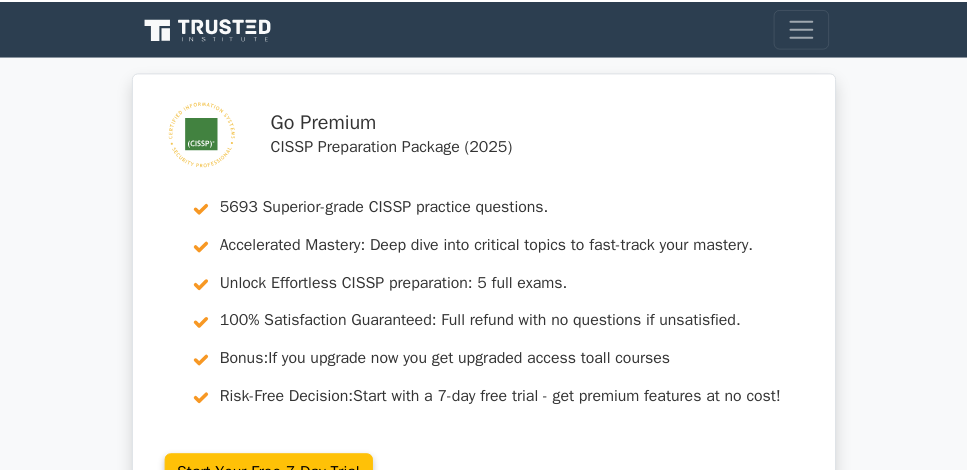scroll, scrollTop: 0, scrollLeft: 0, axis: both 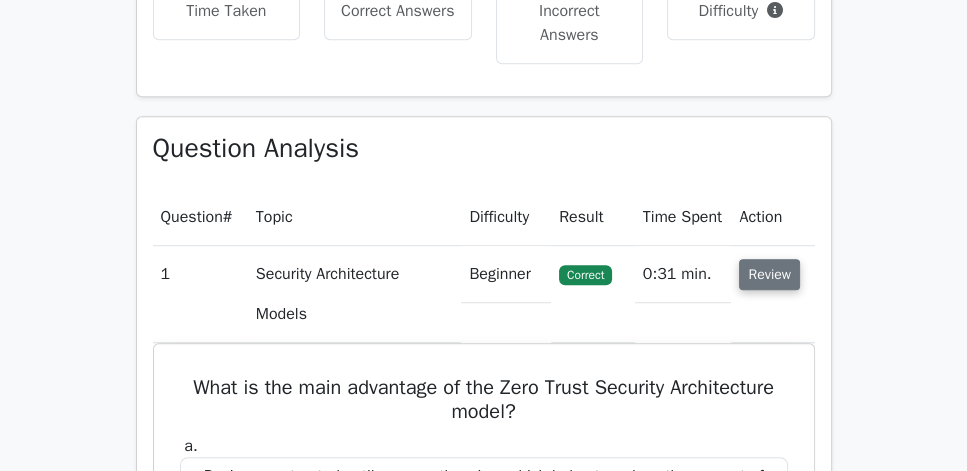 click on "Review" at bounding box center [769, 274] 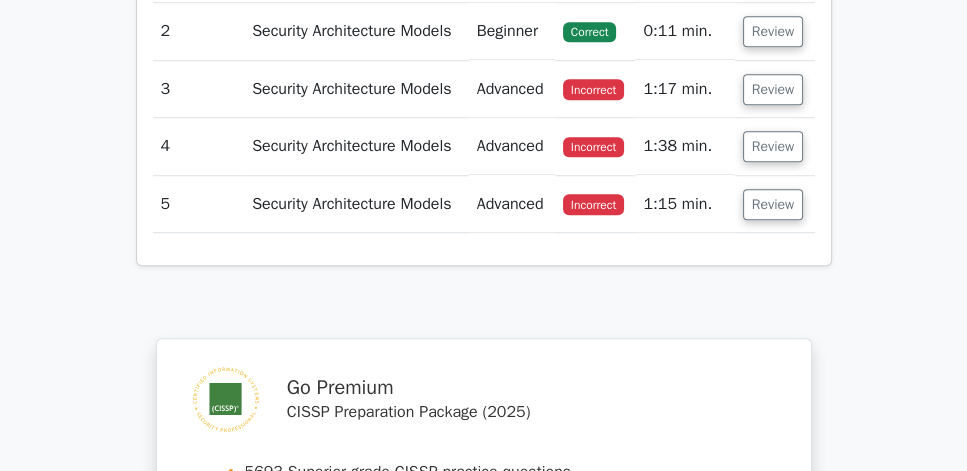 scroll, scrollTop: 1600, scrollLeft: 0, axis: vertical 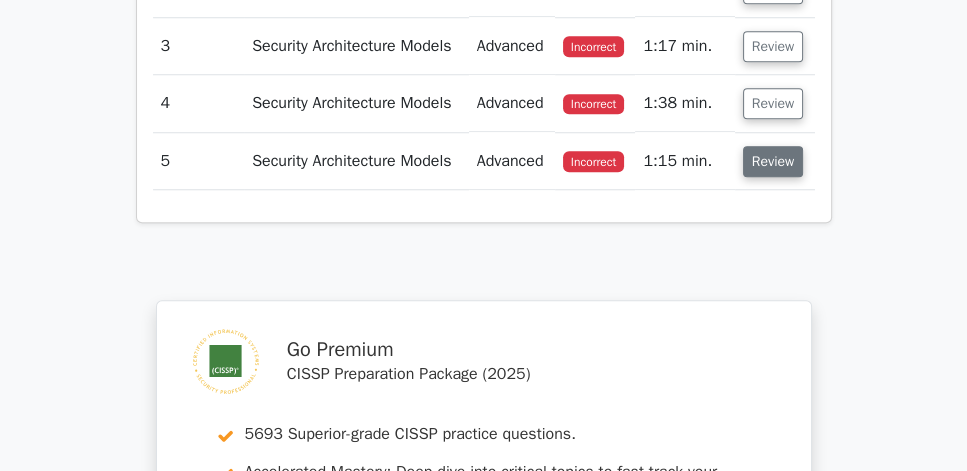 click on "Review" at bounding box center (773, 161) 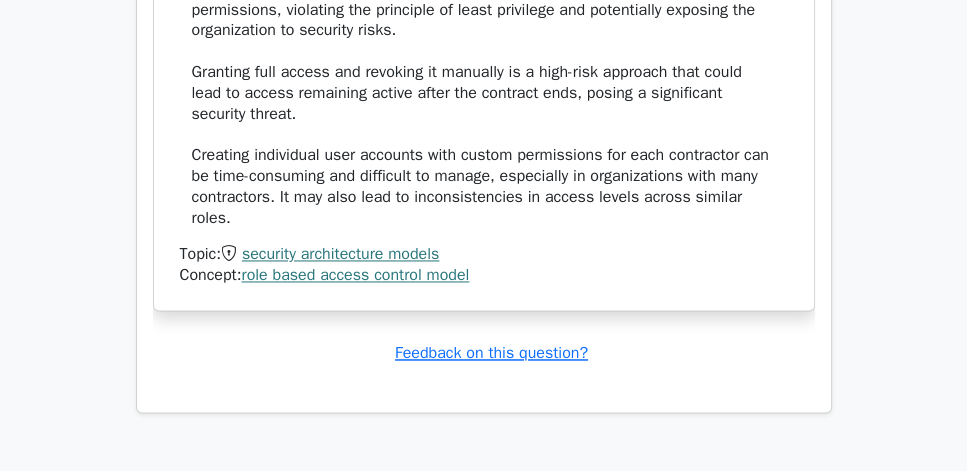 scroll, scrollTop: 2800, scrollLeft: 0, axis: vertical 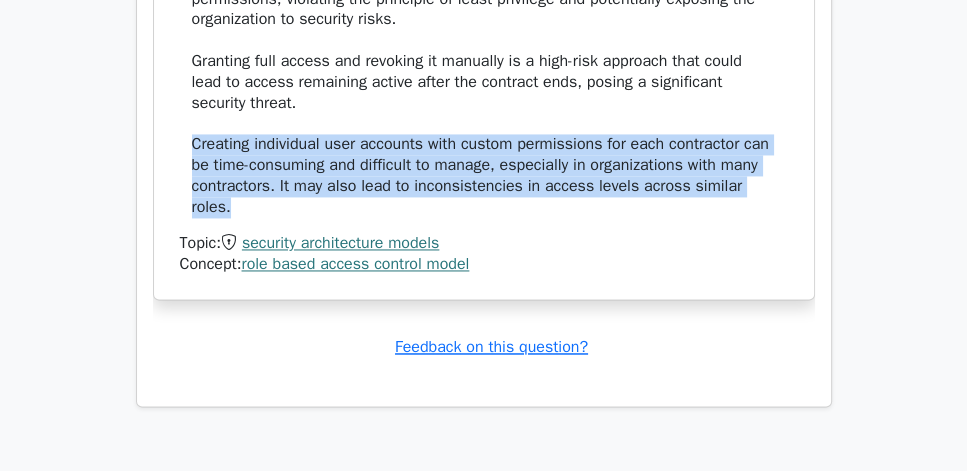 drag, startPoint x: 455, startPoint y: 289, endPoint x: 175, endPoint y: 225, distance: 287.22116 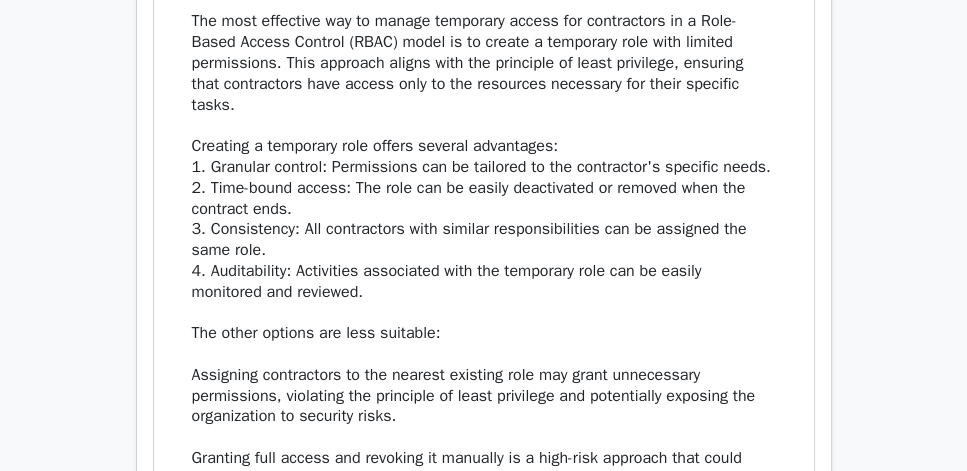 scroll, scrollTop: 2342, scrollLeft: 0, axis: vertical 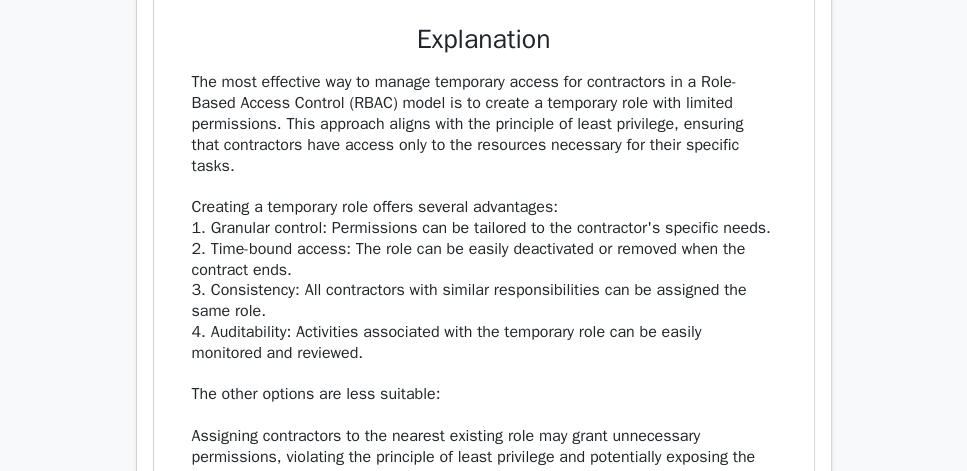 click on "The most effective way to manage temporary access for contractors in a Role-Based Access Control (RBAC) model is to create a temporary role with limited permissions. This approach aligns with the principle of least privilege, ensuring that contractors have access only to the resources necessary for their specific tasks. Creating a temporary role offers several advantages: 1. Granular control: Permissions can be tailored to the contractor's specific needs. 2. Time-bound access: The role can be easily deactivated or removed when the contract ends. 3. Consistency: All contractors with similar responsibilities can be assigned the same role. 4. Auditability: Activities associated with the temporary role can be easily monitored and reviewed. The other options are less suitable: Assigning contractors to the nearest existing role may grant unnecessary permissions, violating the principle of least privilege and potentially exposing the organization to security risks." at bounding box center [484, 373] 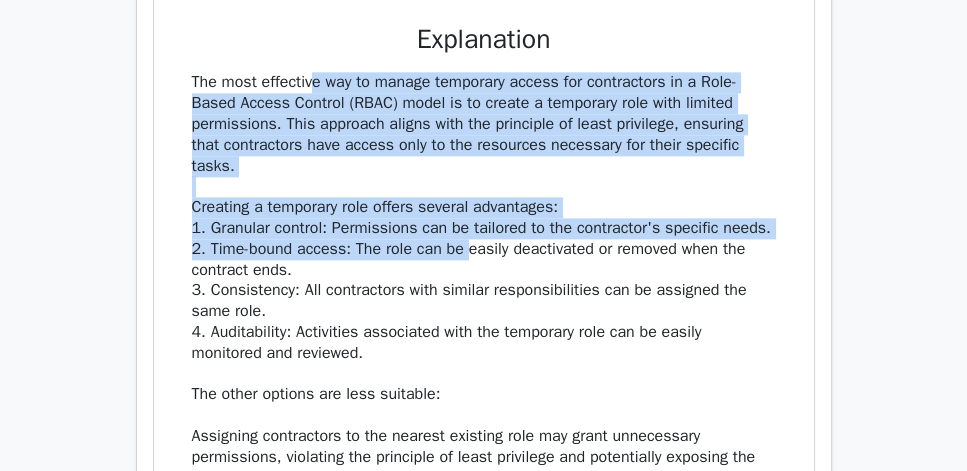 drag, startPoint x: 189, startPoint y: 139, endPoint x: 486, endPoint y: 338, distance: 357.50525 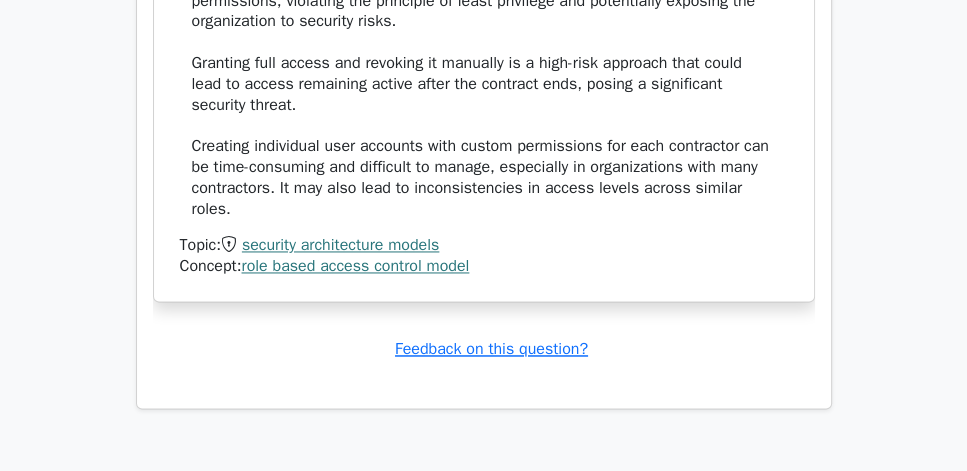 scroll, scrollTop: 2800, scrollLeft: 0, axis: vertical 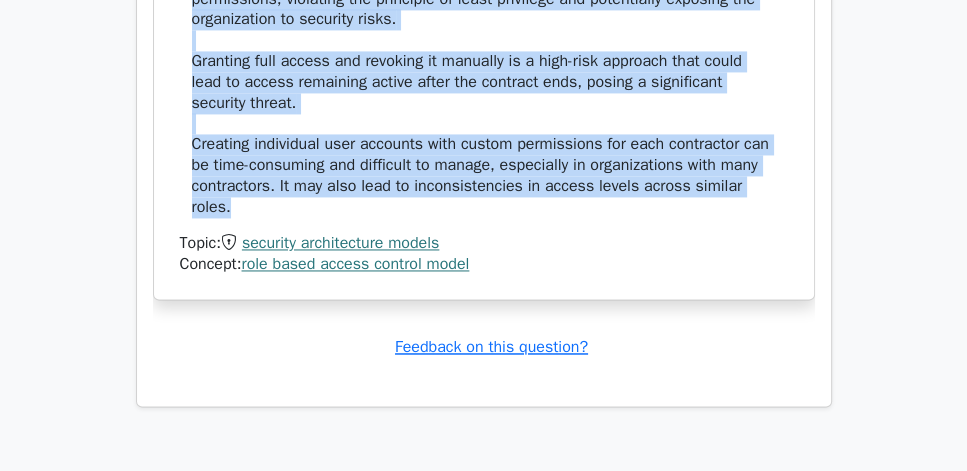 click on "The most effective way to manage temporary access for contractors in a Role-Based Access Control (RBAC) model is to create a temporary role with limited permissions. This approach aligns with the principle of least privilege, ensuring that contractors have access only to the resources necessary for their specific tasks. Creating a temporary role offers several advantages: 1. Granular control: Permissions can be tailored to the contractor's specific needs. 2. Time-bound access: The role can be easily deactivated or removed when the contract ends. 3. Consistency: All contractors with similar responsibilities can be assigned the same role. 4. Auditability: Activities associated with the temporary role can be easily monitored and reviewed. The other options are less suitable: Assigning contractors to the nearest existing role may grant unnecessary permissions, violating the principle of least privilege and potentially exposing the organization to security risks." at bounding box center [484, -85] 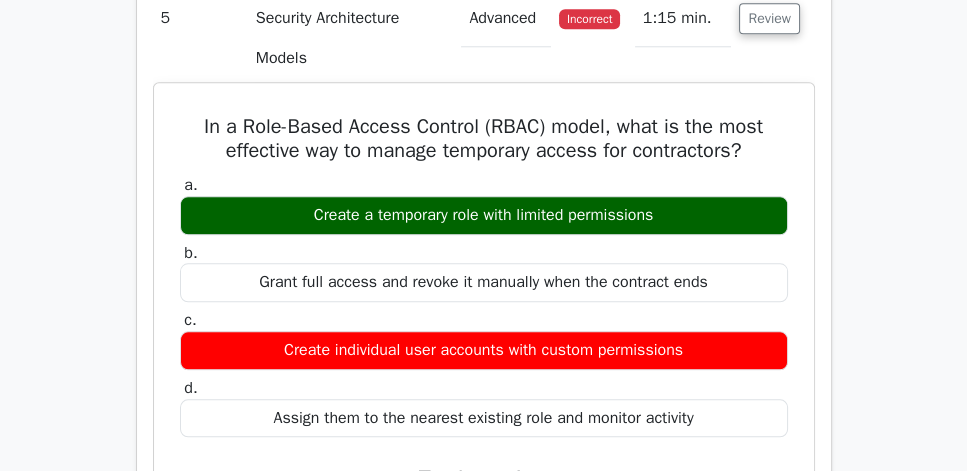 scroll, scrollTop: 1885, scrollLeft: 0, axis: vertical 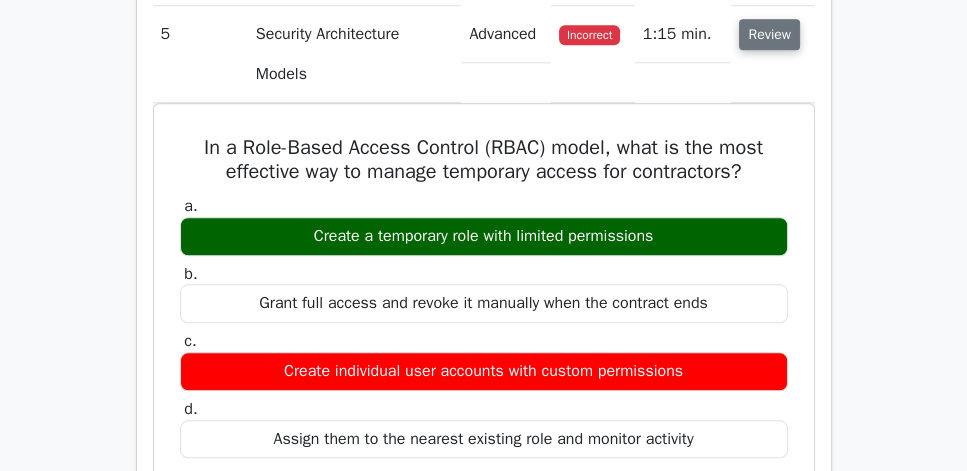 click on "Review" at bounding box center [769, 34] 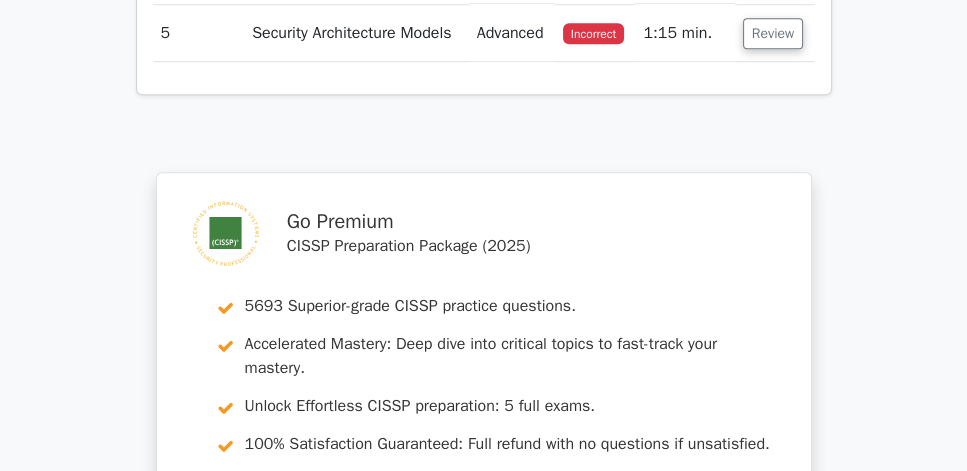 scroll, scrollTop: 1714, scrollLeft: 0, axis: vertical 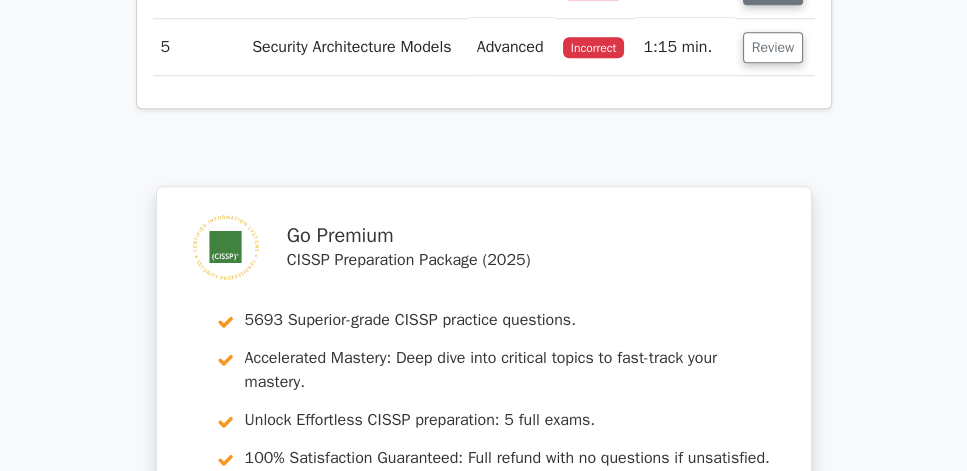 click on "Review" at bounding box center (773, -11) 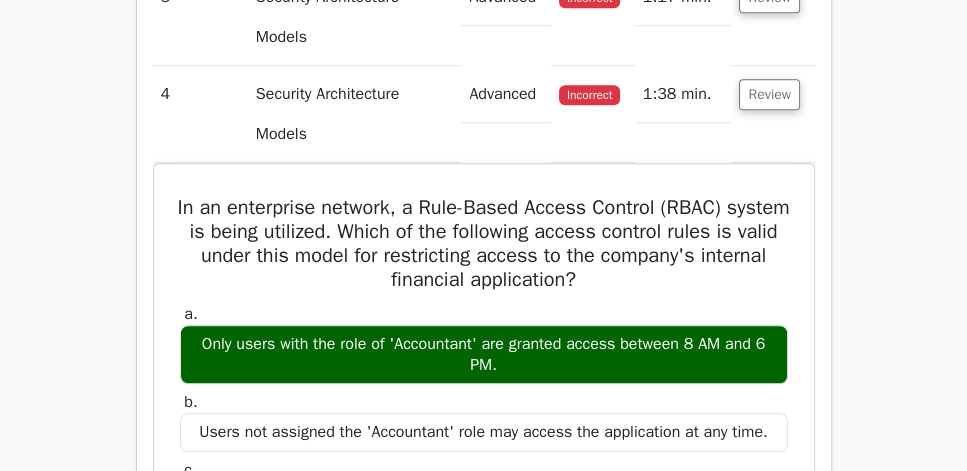 scroll, scrollTop: 1714, scrollLeft: 0, axis: vertical 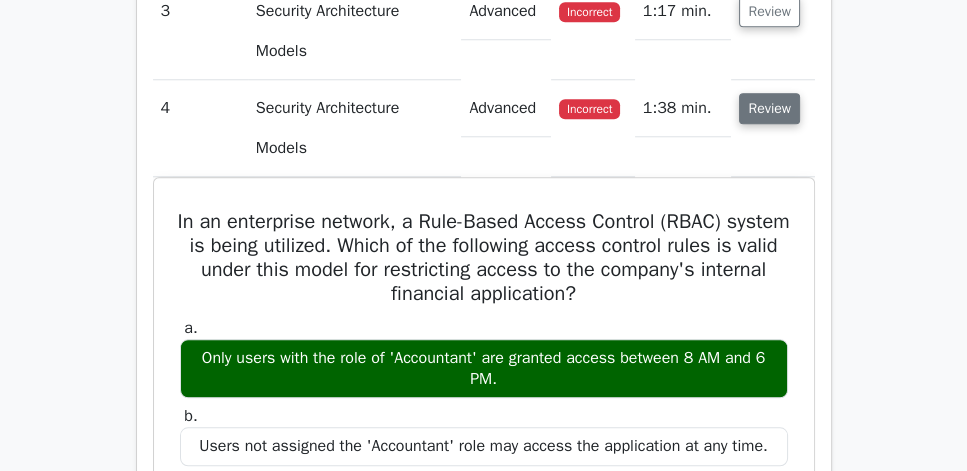 click on "Review" at bounding box center (769, 108) 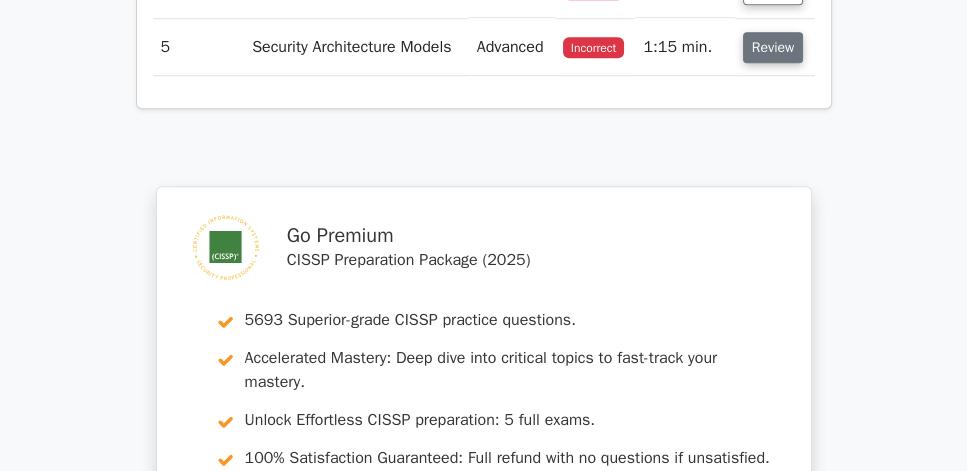 click on "Review" at bounding box center [773, 47] 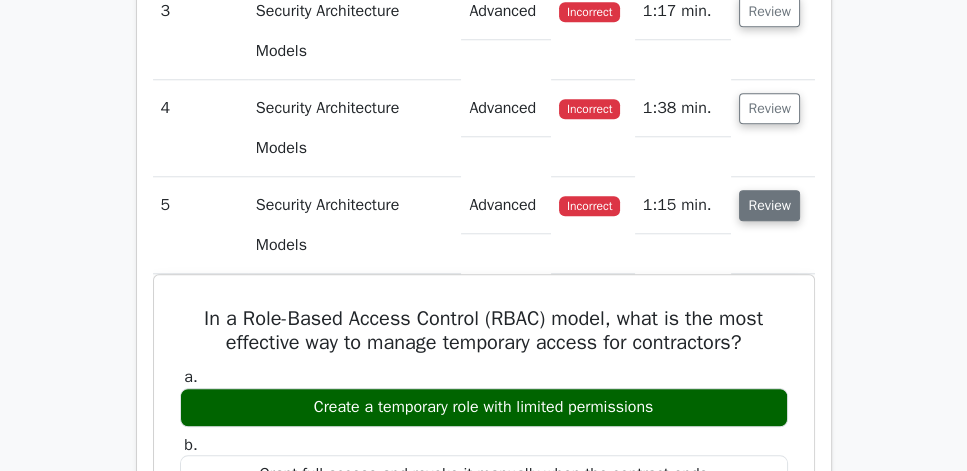 click on "Review" at bounding box center (769, 205) 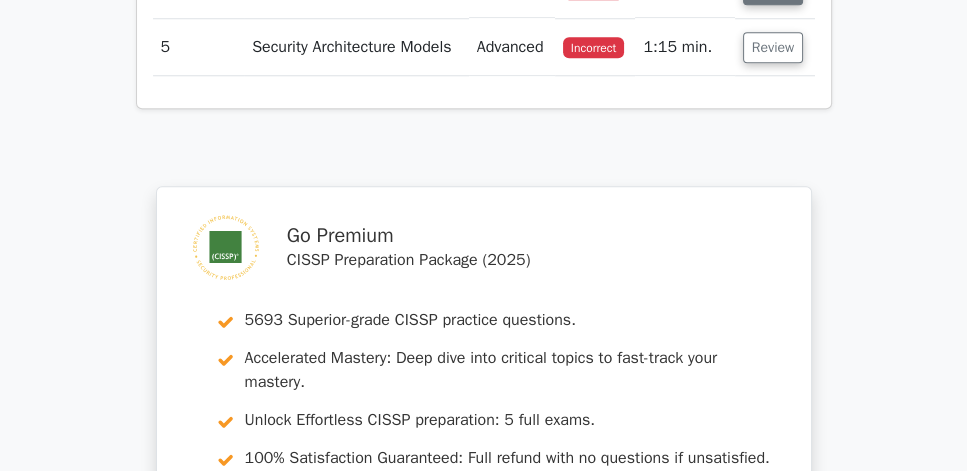 click on "Review" at bounding box center [773, -11] 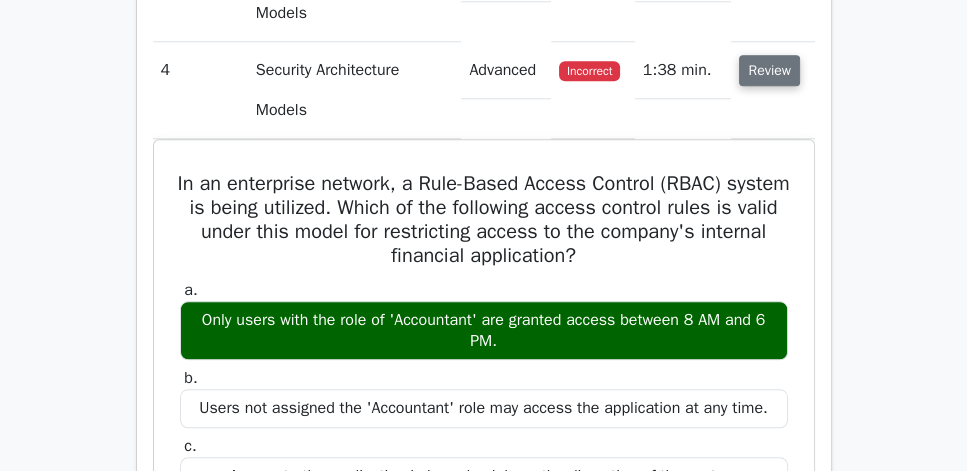 scroll, scrollTop: 1714, scrollLeft: 0, axis: vertical 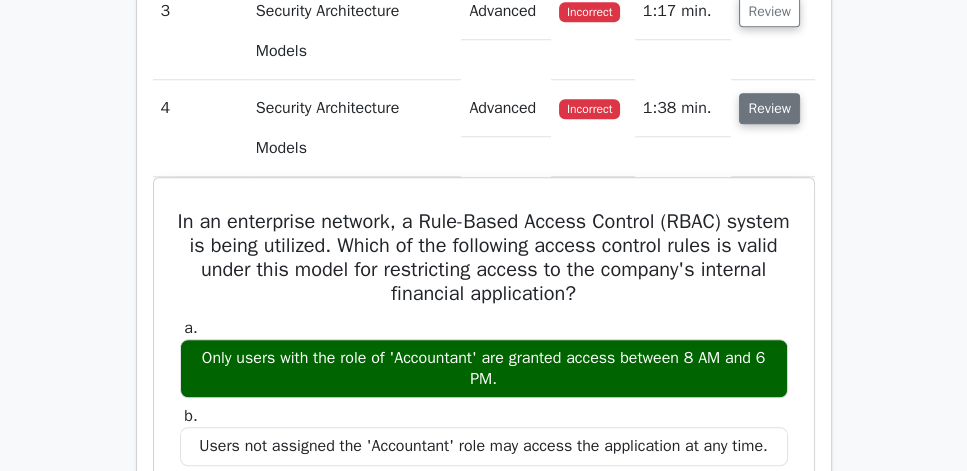 click on "Review" at bounding box center (769, 108) 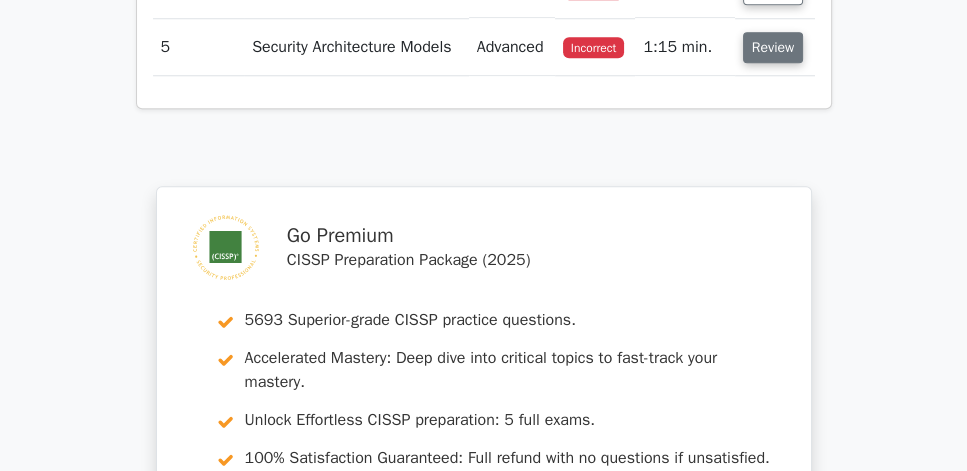 click on "Review" at bounding box center (773, 47) 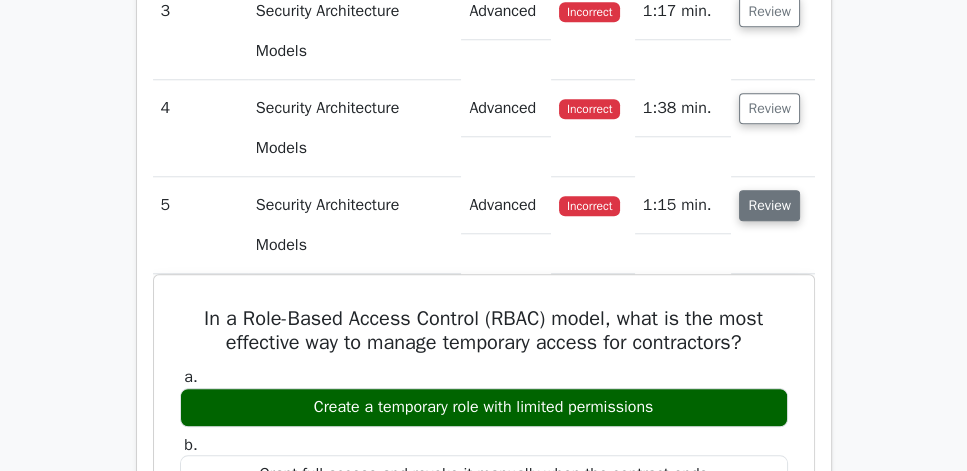 click on "Review" at bounding box center (769, 205) 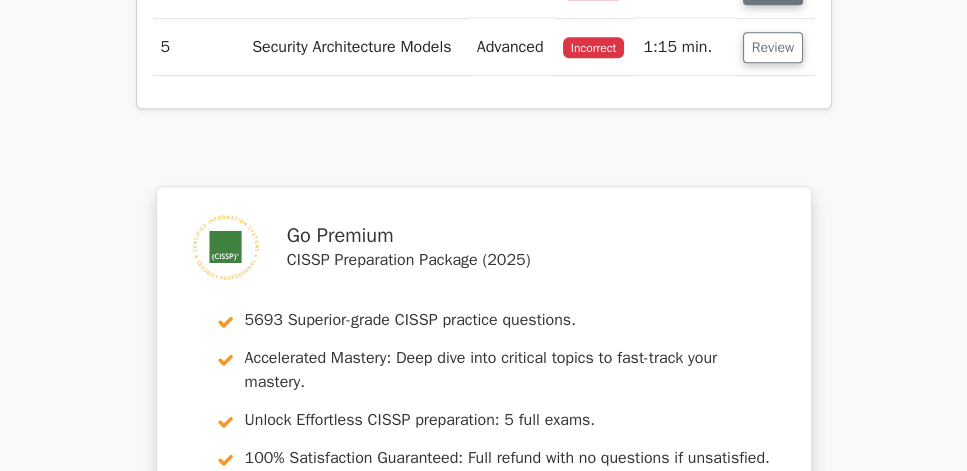 click on "Review" at bounding box center (773, -11) 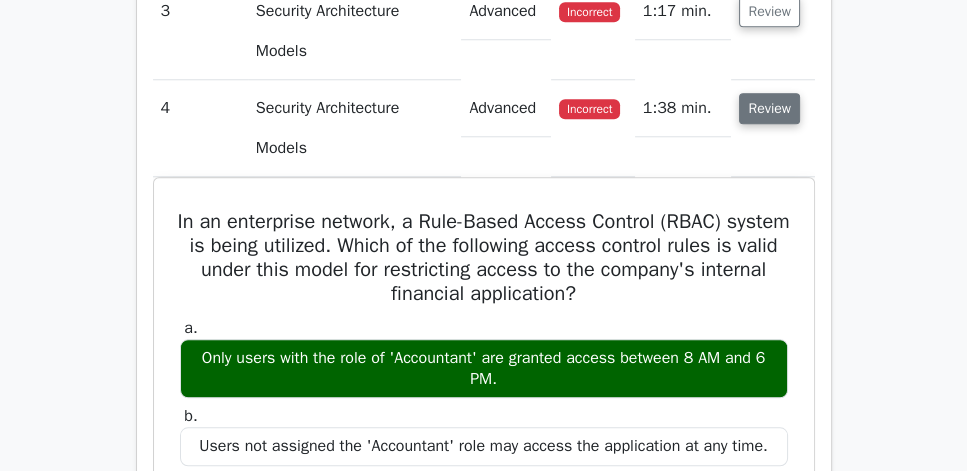 click on "Review" at bounding box center (769, 108) 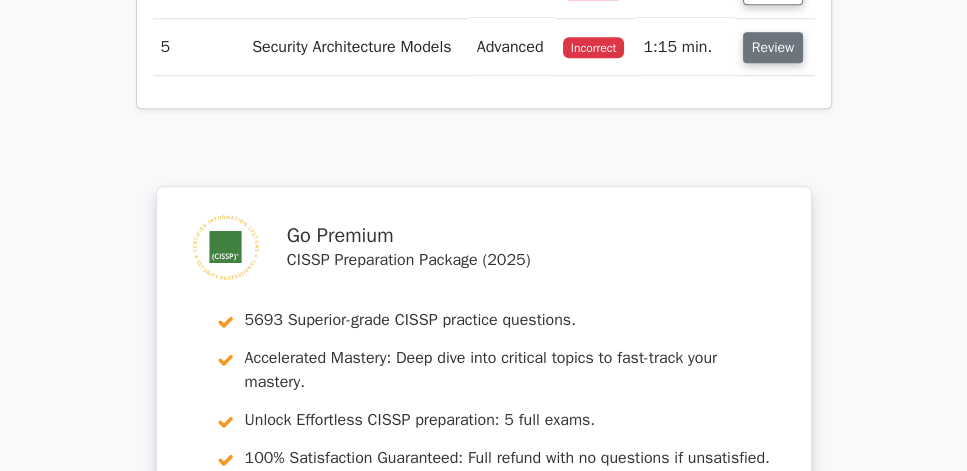 click on "Review" at bounding box center (773, 47) 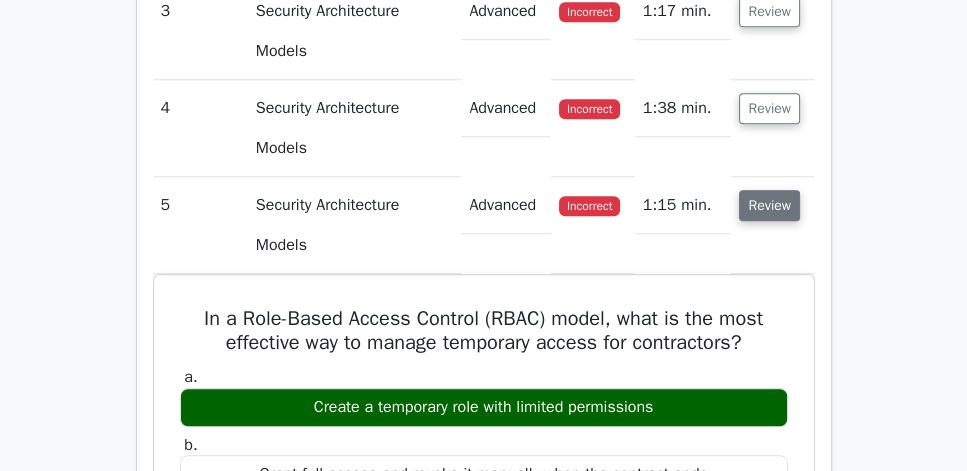 click on "Review" at bounding box center (769, 205) 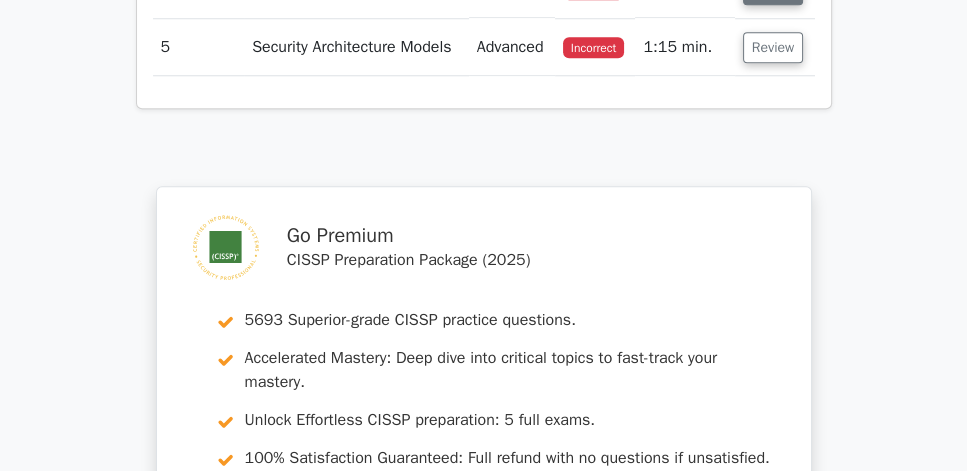 click on "Review" at bounding box center (773, -11) 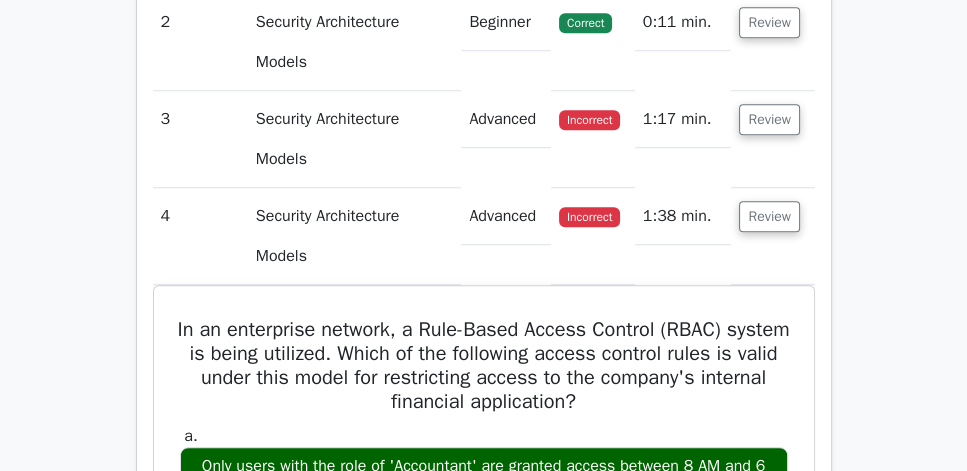 scroll, scrollTop: 1600, scrollLeft: 0, axis: vertical 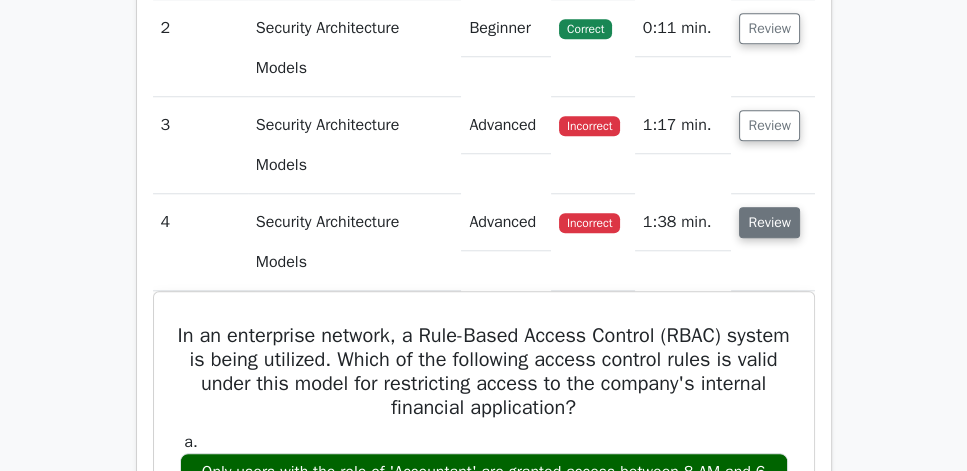 click on "Review" at bounding box center [769, 222] 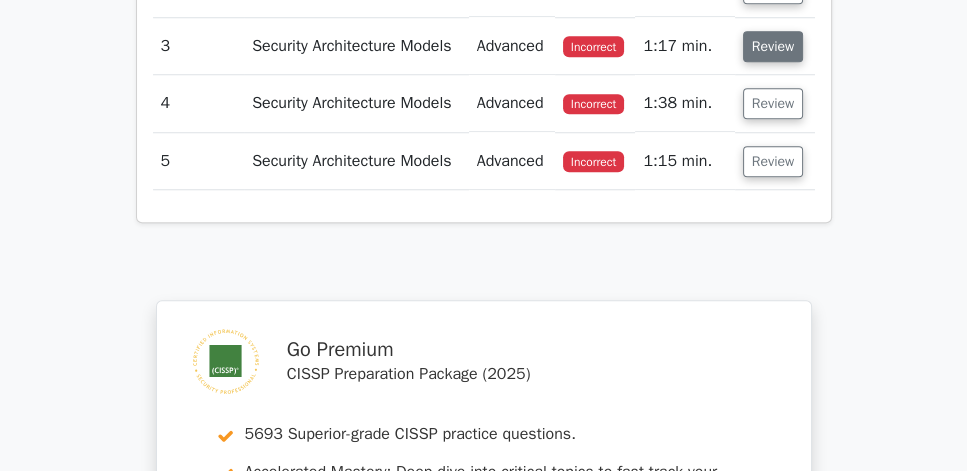 click on "Review" at bounding box center [773, 46] 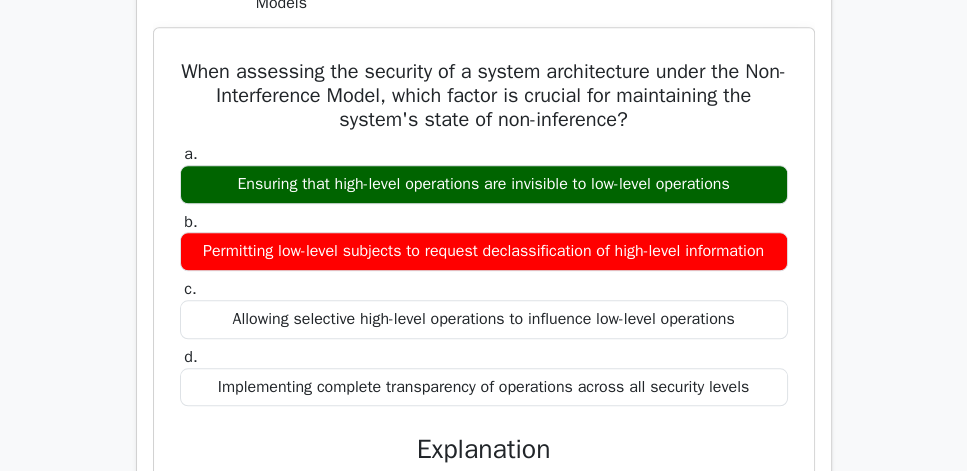 scroll, scrollTop: 1714, scrollLeft: 0, axis: vertical 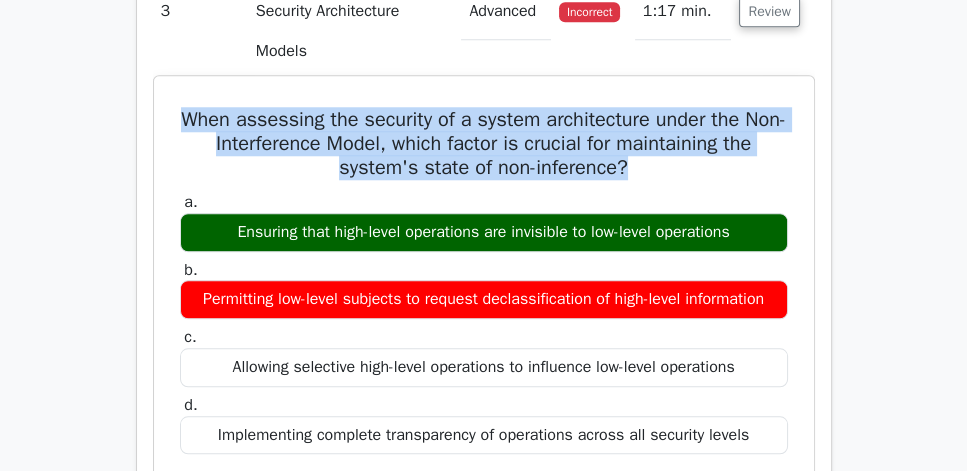 drag, startPoint x: 177, startPoint y: 173, endPoint x: 656, endPoint y: 226, distance: 481.92322 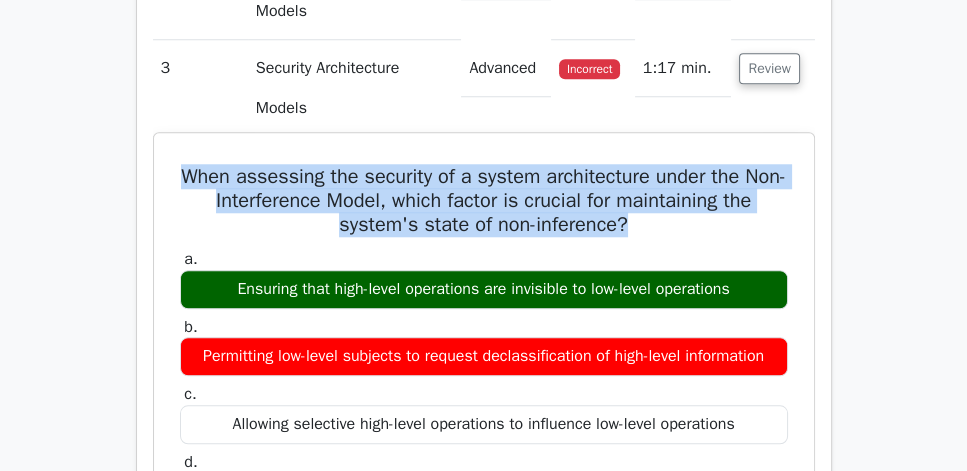 scroll, scrollTop: 1828, scrollLeft: 0, axis: vertical 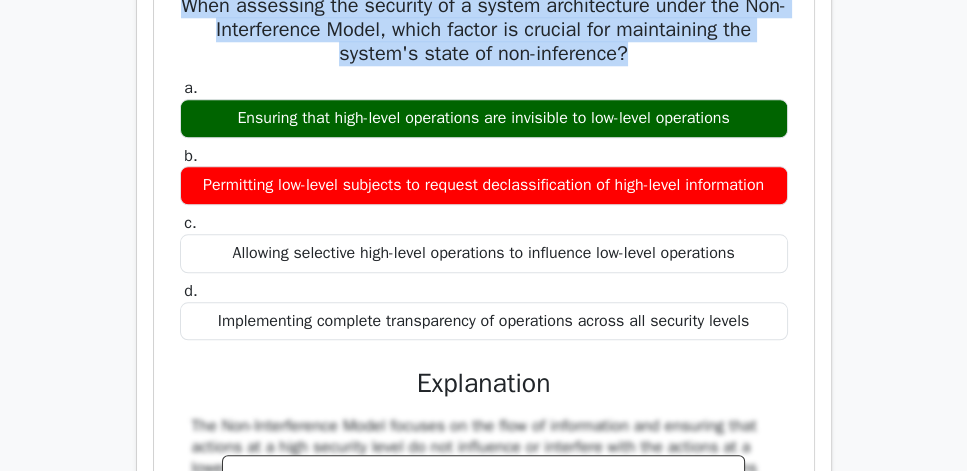 click on "When assessing the security of a system architecture under the Non-Interference Model, which factor is crucial for maintaining the system's state of non-inference?" at bounding box center [484, 30] 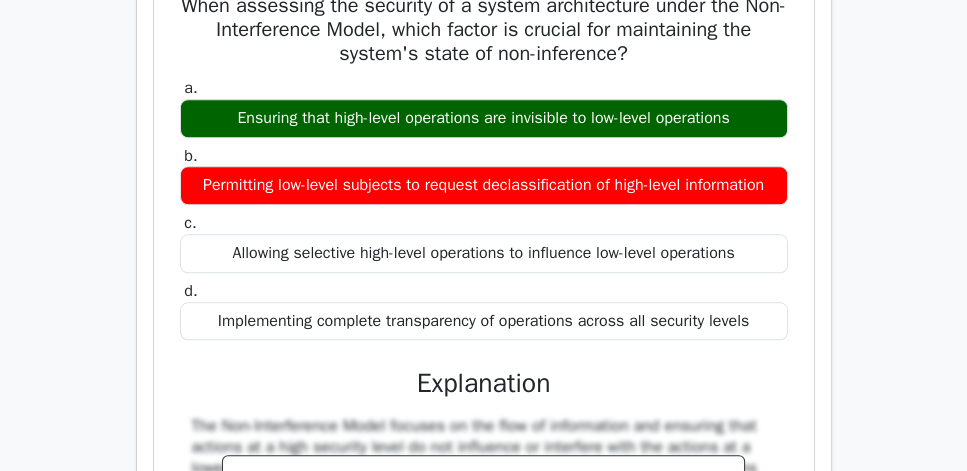drag, startPoint x: 172, startPoint y: 62, endPoint x: 789, endPoint y: 404, distance: 705.44525 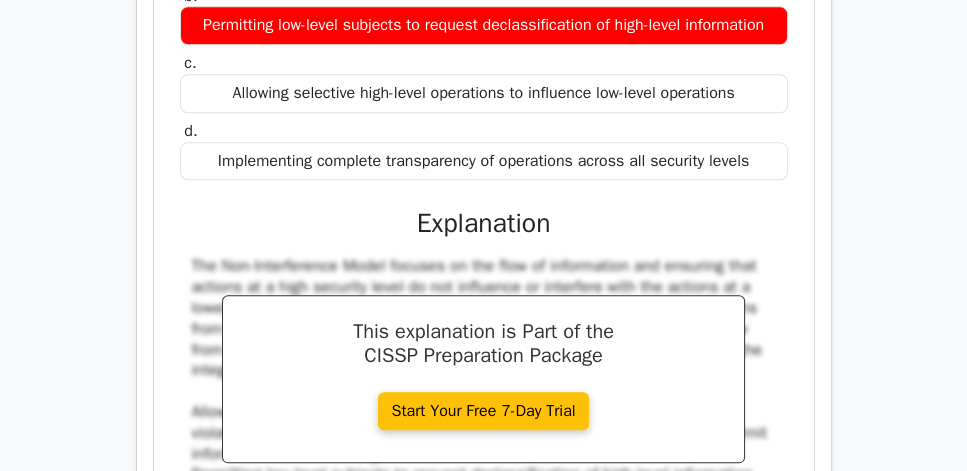 scroll, scrollTop: 2057, scrollLeft: 0, axis: vertical 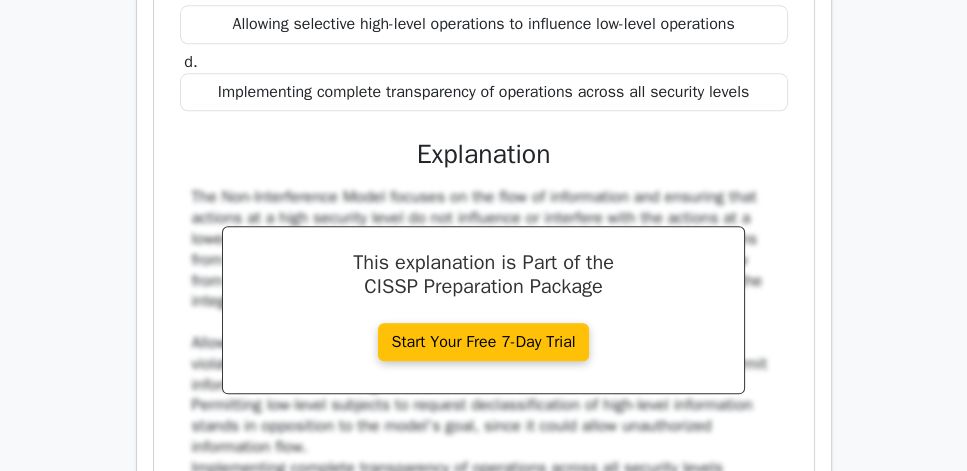 copy on "When assessing the security of a system architecture under the Non-Interference Model, which factor is crucial for maintaining the system's state of non-inference?
a.
Ensuring that high-level operations are invisible to low-level operations
b.
Permitting low-level subjects to request declassification of high-level information
c.
Allowing selective high-level operations to influence low-level operations
d.
Implementing complete transparency of operations across all security levels" 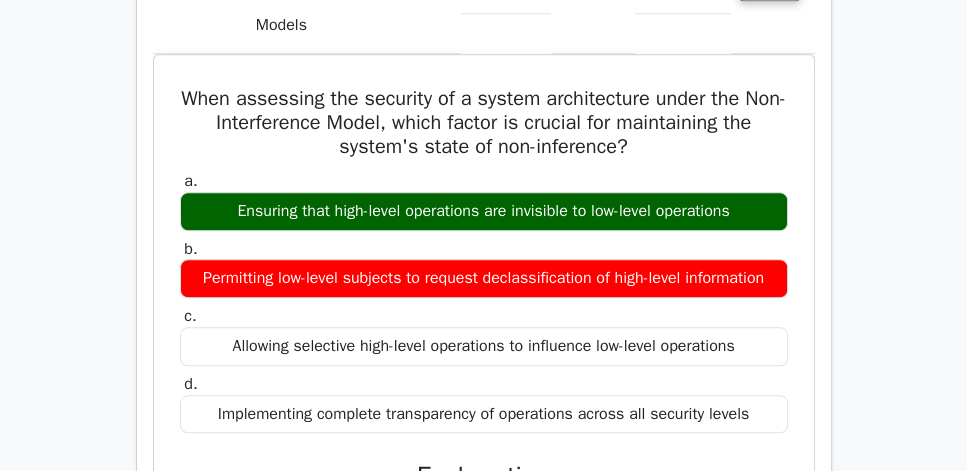 scroll, scrollTop: 1771, scrollLeft: 0, axis: vertical 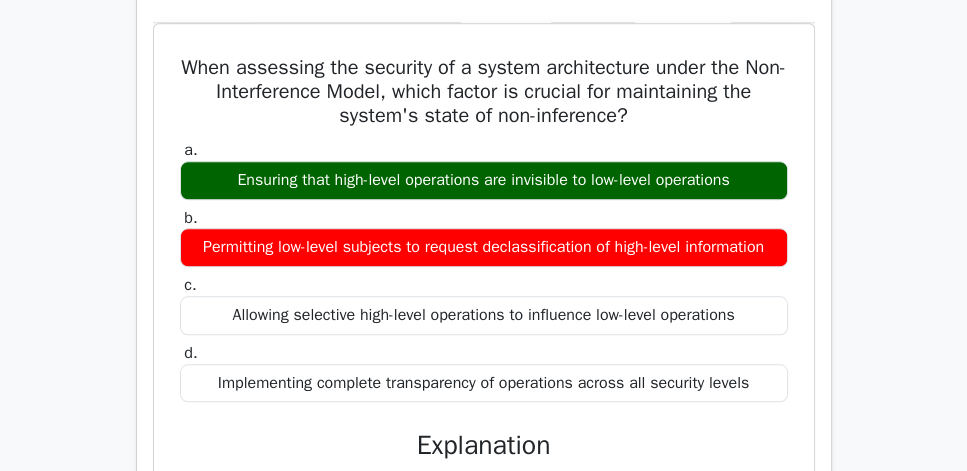 click on "Review" at bounding box center (769, -46) 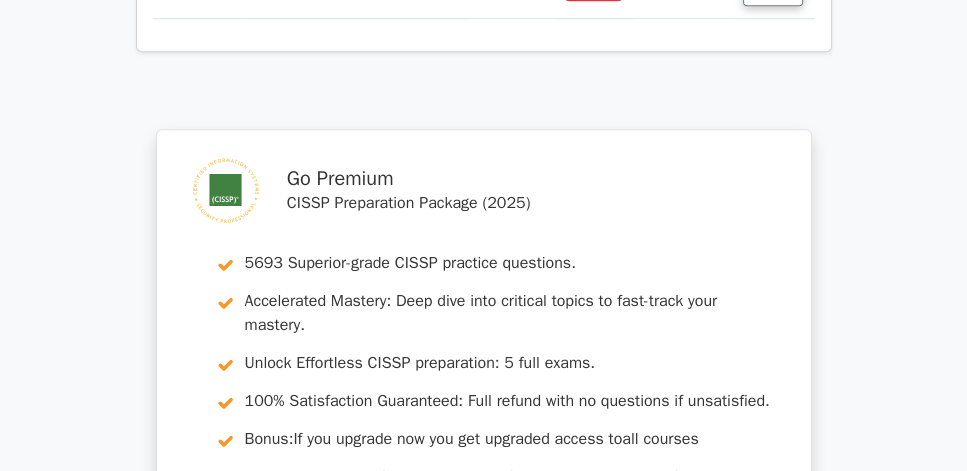 click on "Review" at bounding box center (773, -68) 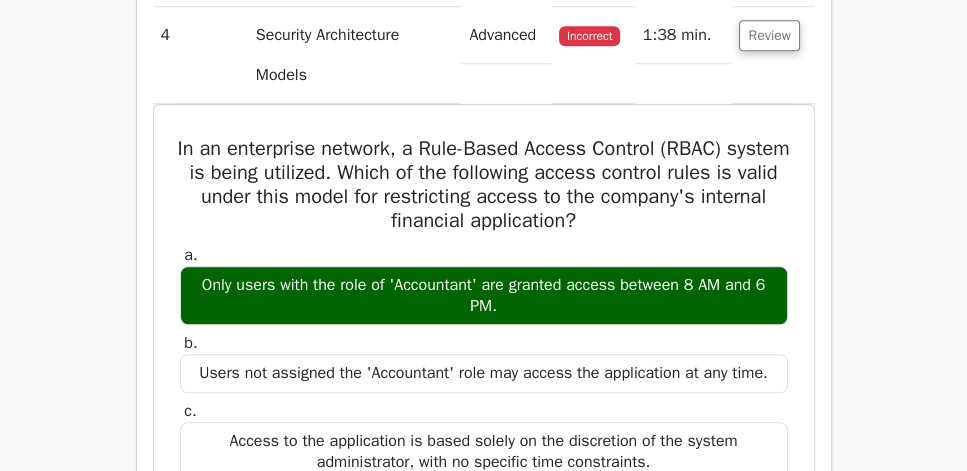 scroll, scrollTop: 1714, scrollLeft: 0, axis: vertical 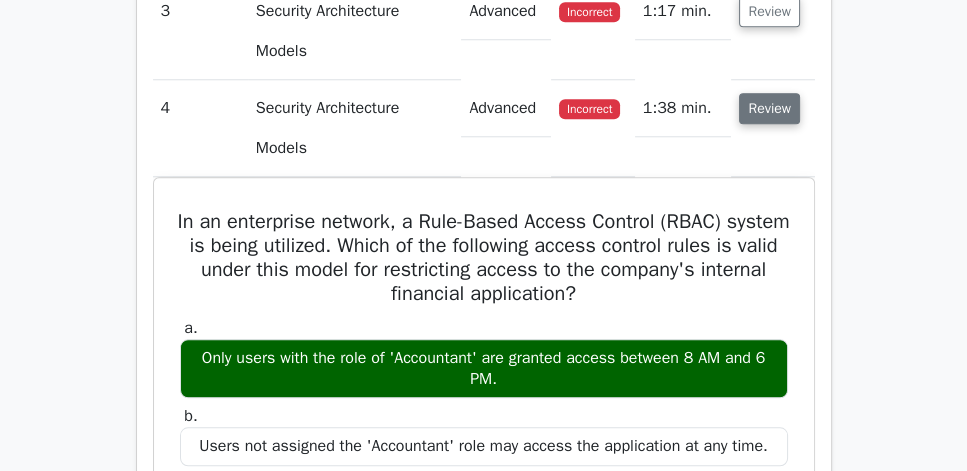 click on "Review" at bounding box center (769, 108) 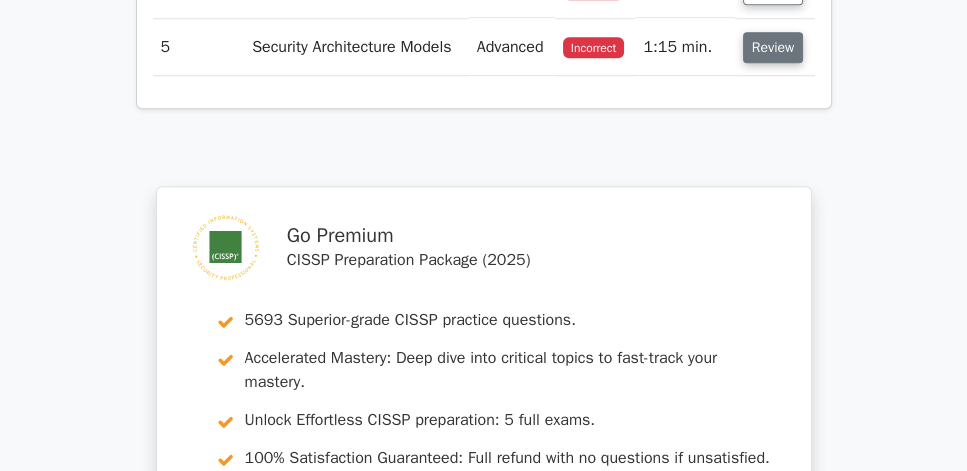 click on "Review" at bounding box center (773, 47) 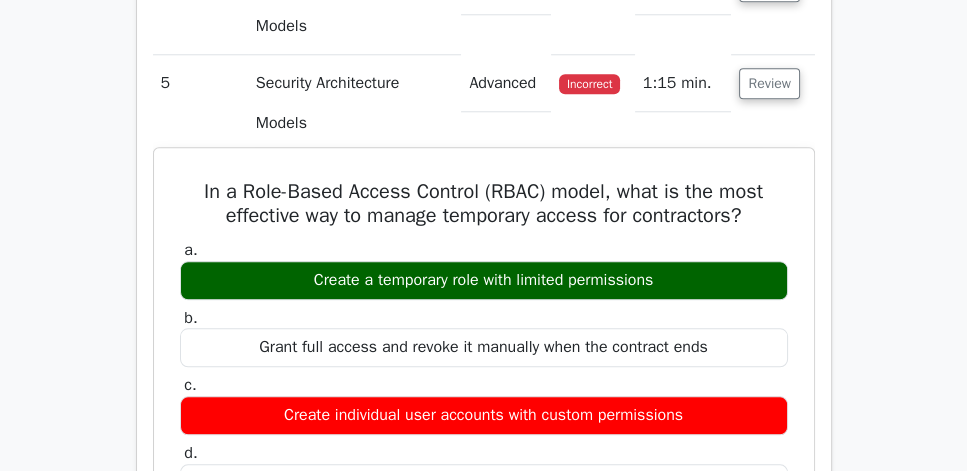 scroll, scrollTop: 1828, scrollLeft: 0, axis: vertical 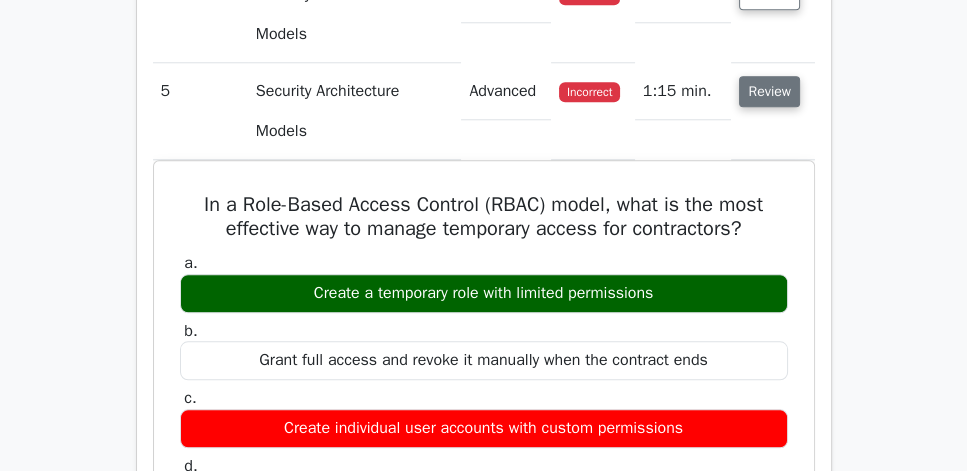 click on "Review" at bounding box center [769, 91] 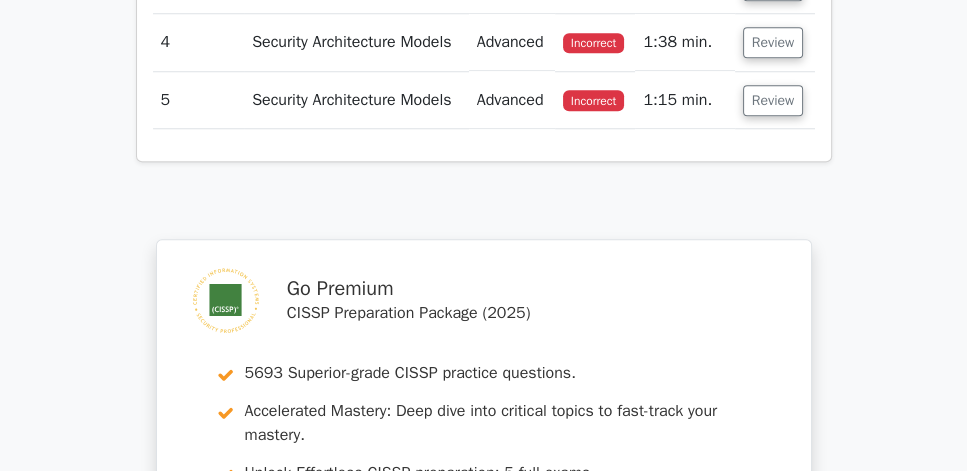 scroll, scrollTop: 1657, scrollLeft: 0, axis: vertical 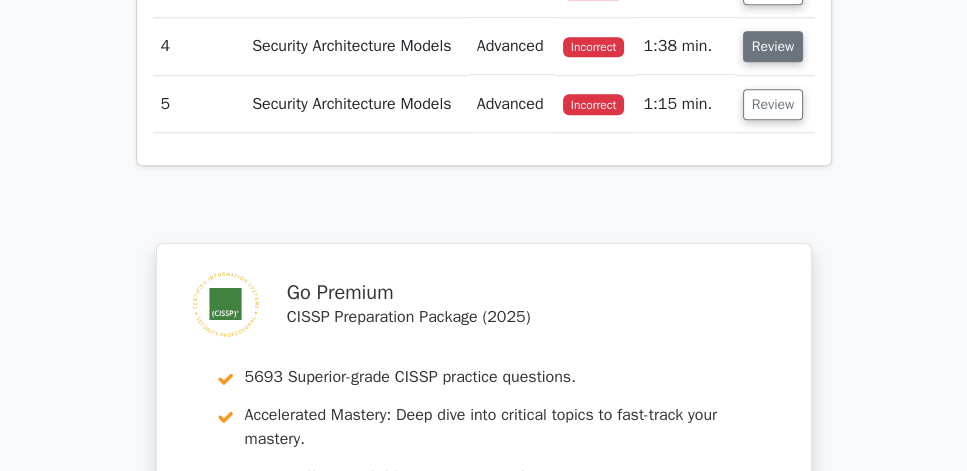 click on "Review" at bounding box center (773, 46) 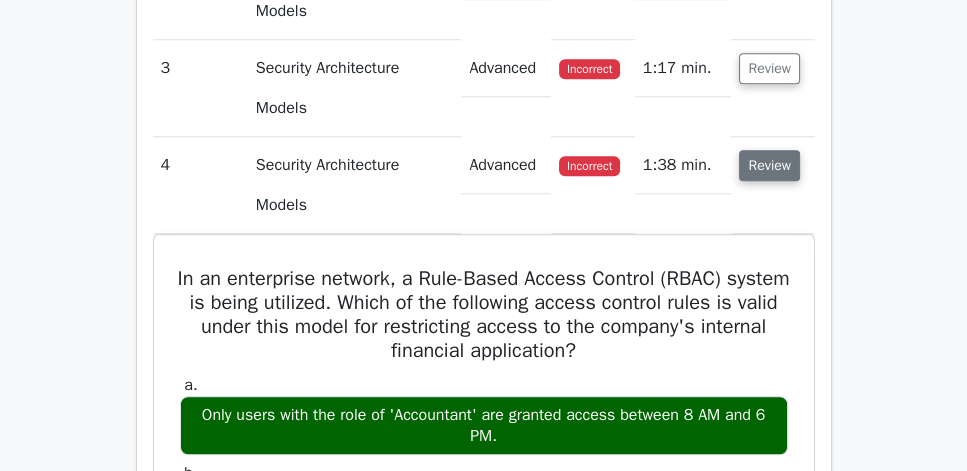 drag, startPoint x: 770, startPoint y: 236, endPoint x: 771, endPoint y: 226, distance: 10.049875 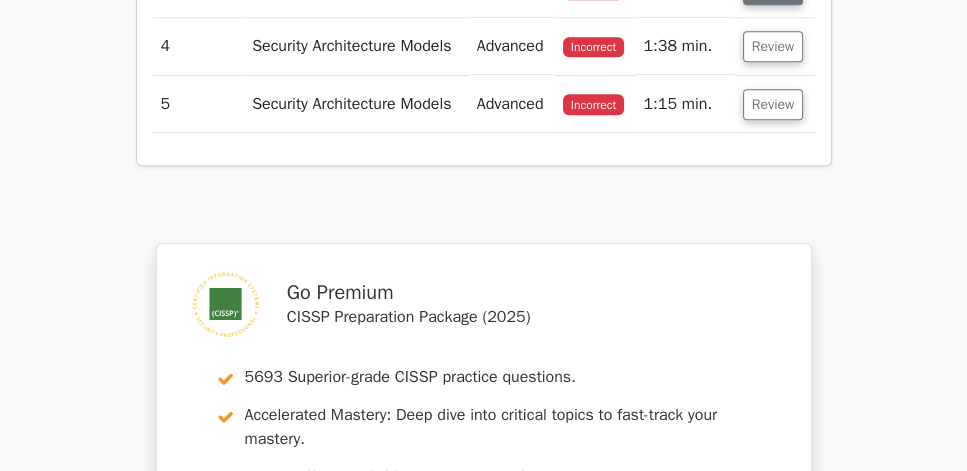 click on "Review" at bounding box center [773, -11] 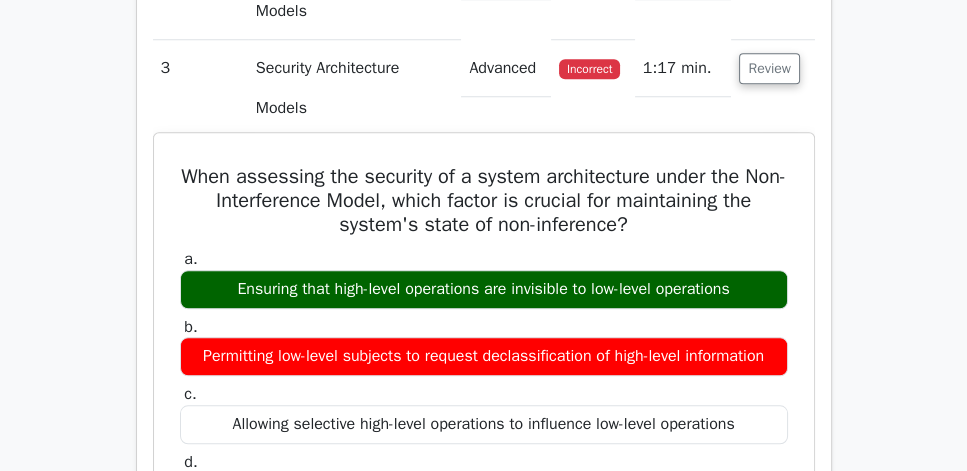 click on "When assessing the security of a system architecture under the Non-Interference Model, which factor is crucial for maintaining the system's state of non-inference?
a.
Ensuring that high-level operations are invisible to low-level operations
b.
c. d." at bounding box center (484, 577) 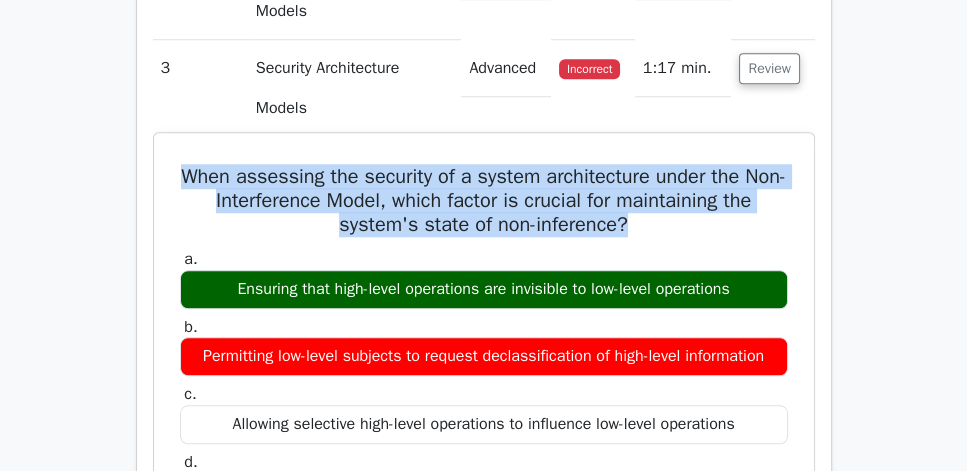 drag, startPoint x: 174, startPoint y: 226, endPoint x: 689, endPoint y: 291, distance: 519.08575 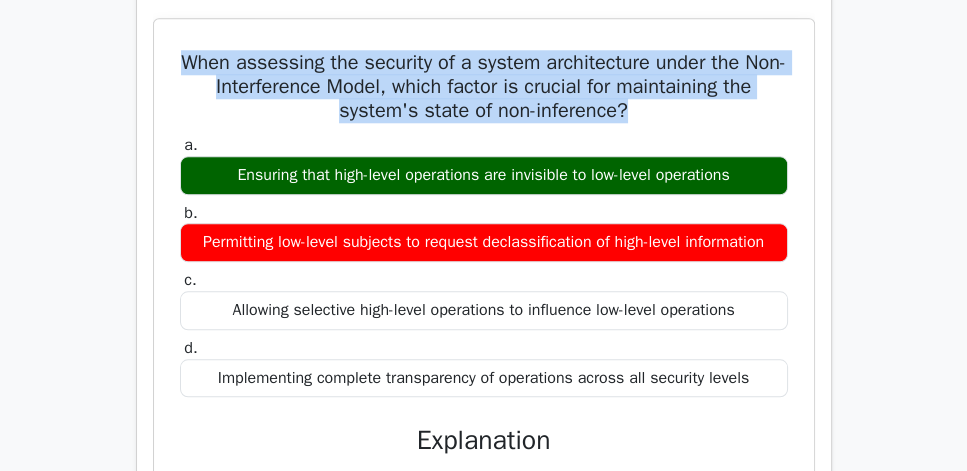 scroll, scrollTop: 1771, scrollLeft: 0, axis: vertical 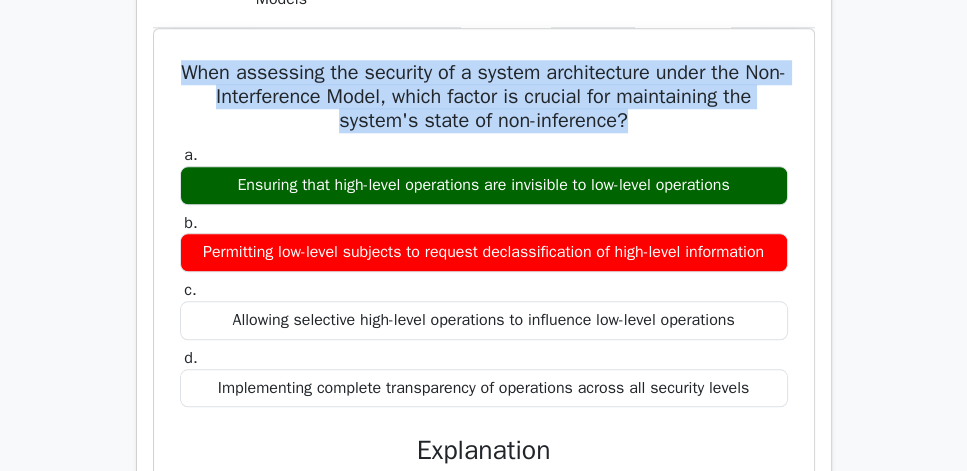 copy on "When assessing the security of a system architecture under the Non-Interference Model, which factor is crucial for maintaining the system's state of non-inference?
a.
Ensuring that high-level operations are invisible to low-level operations" 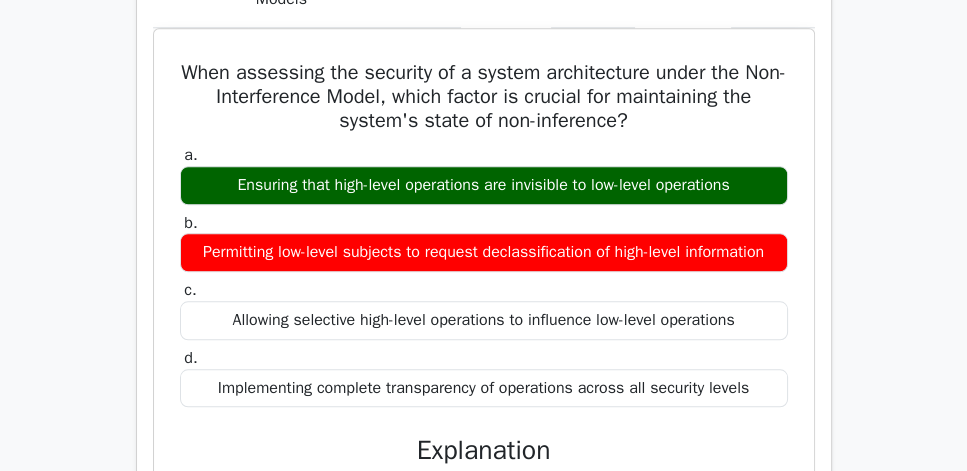 click on "Question Analysis
Question  #
Topic
Difficulty
Result
Time Spent
Action
1
Security Architecture Models
Beginner
Correct
a. b. c." at bounding box center (484, 423) 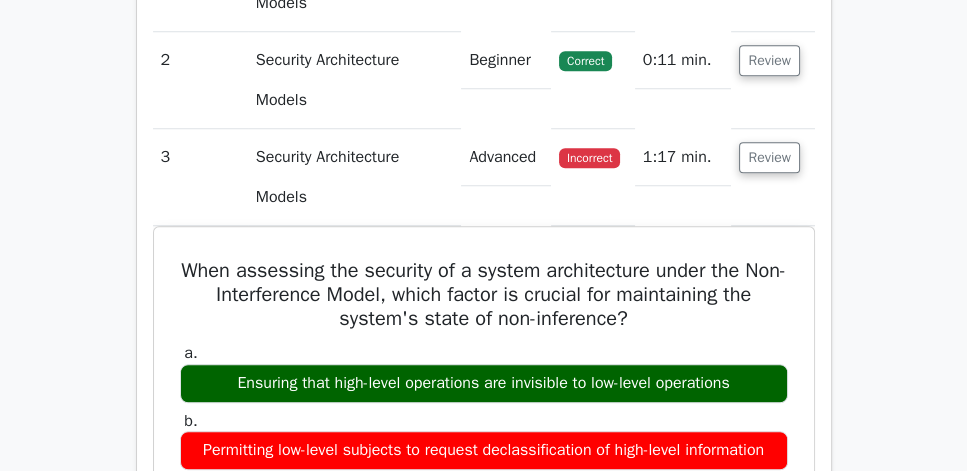 scroll, scrollTop: 1542, scrollLeft: 0, axis: vertical 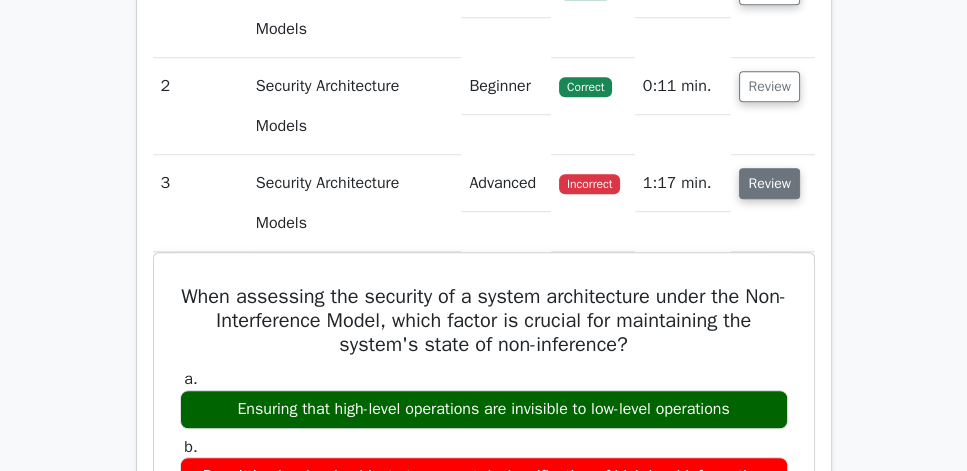 click on "Review" at bounding box center [769, 183] 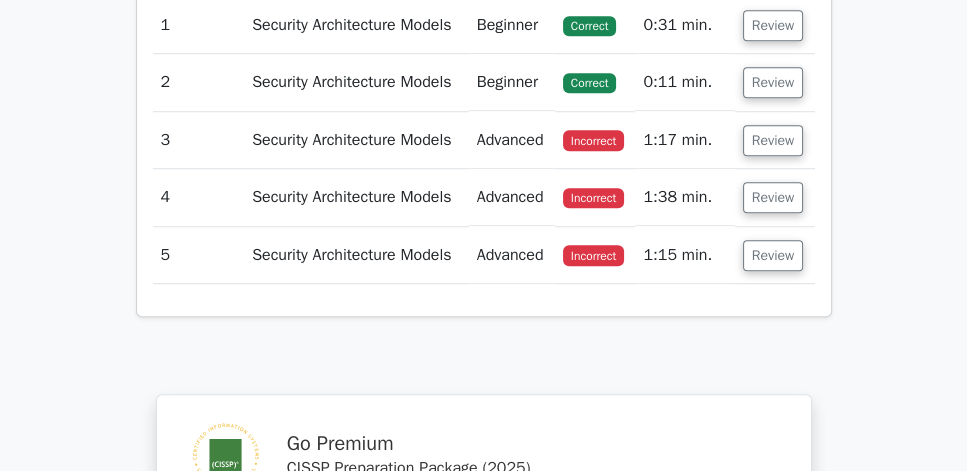 scroll, scrollTop: 1428, scrollLeft: 0, axis: vertical 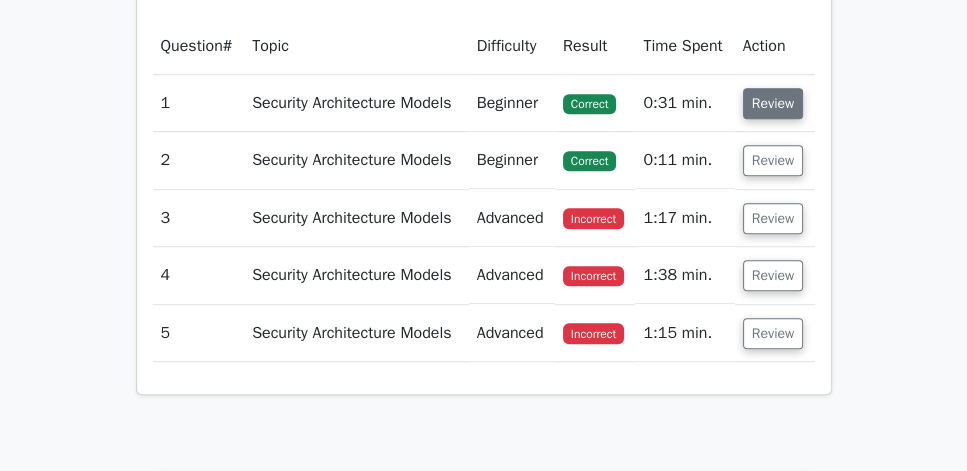click on "Review" at bounding box center [773, 103] 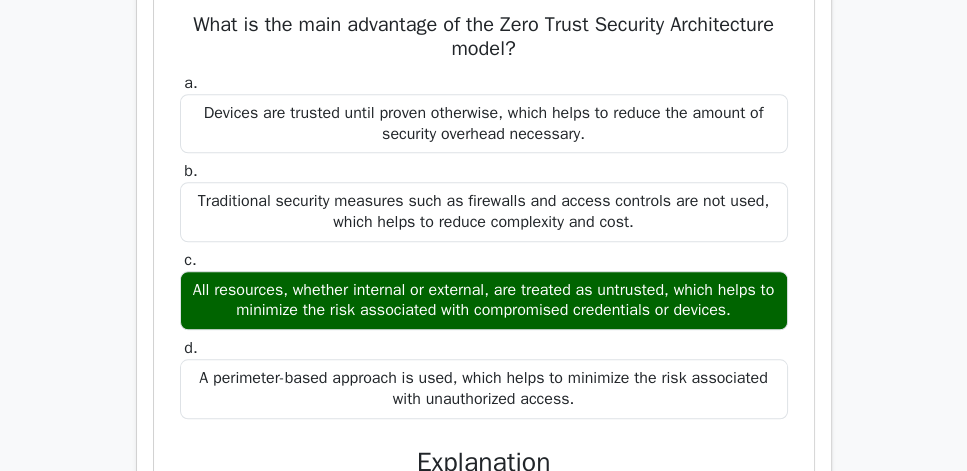 scroll, scrollTop: 1657, scrollLeft: 0, axis: vertical 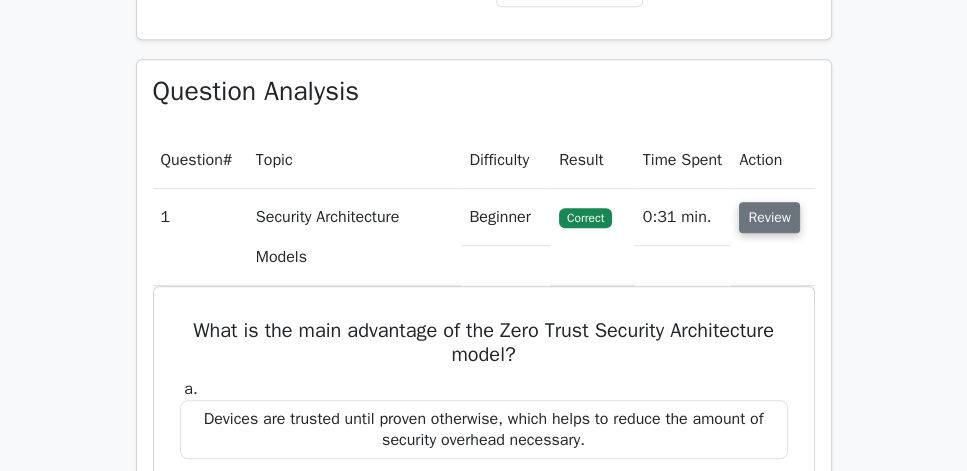 click on "Review" at bounding box center (769, 217) 